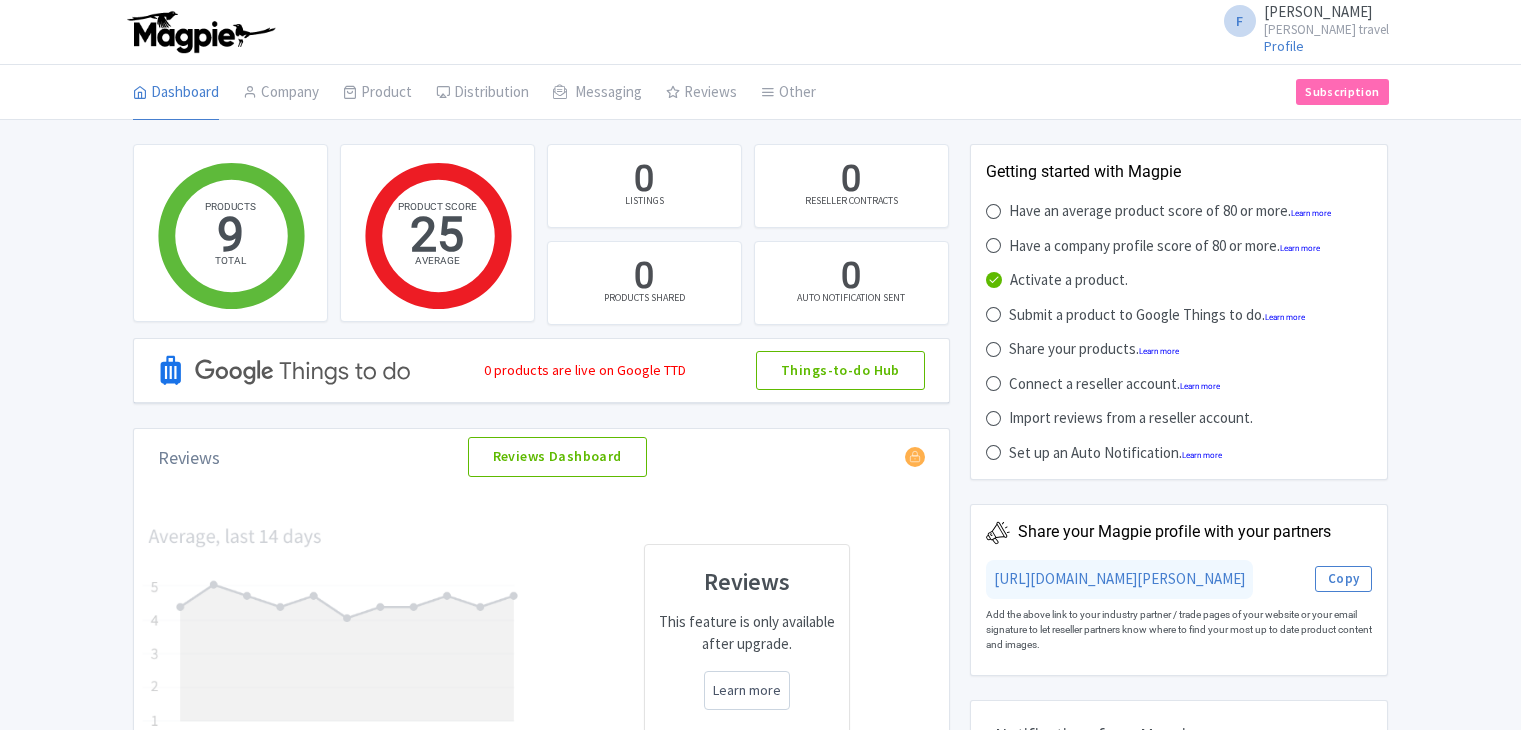 scroll, scrollTop: 0, scrollLeft: 0, axis: both 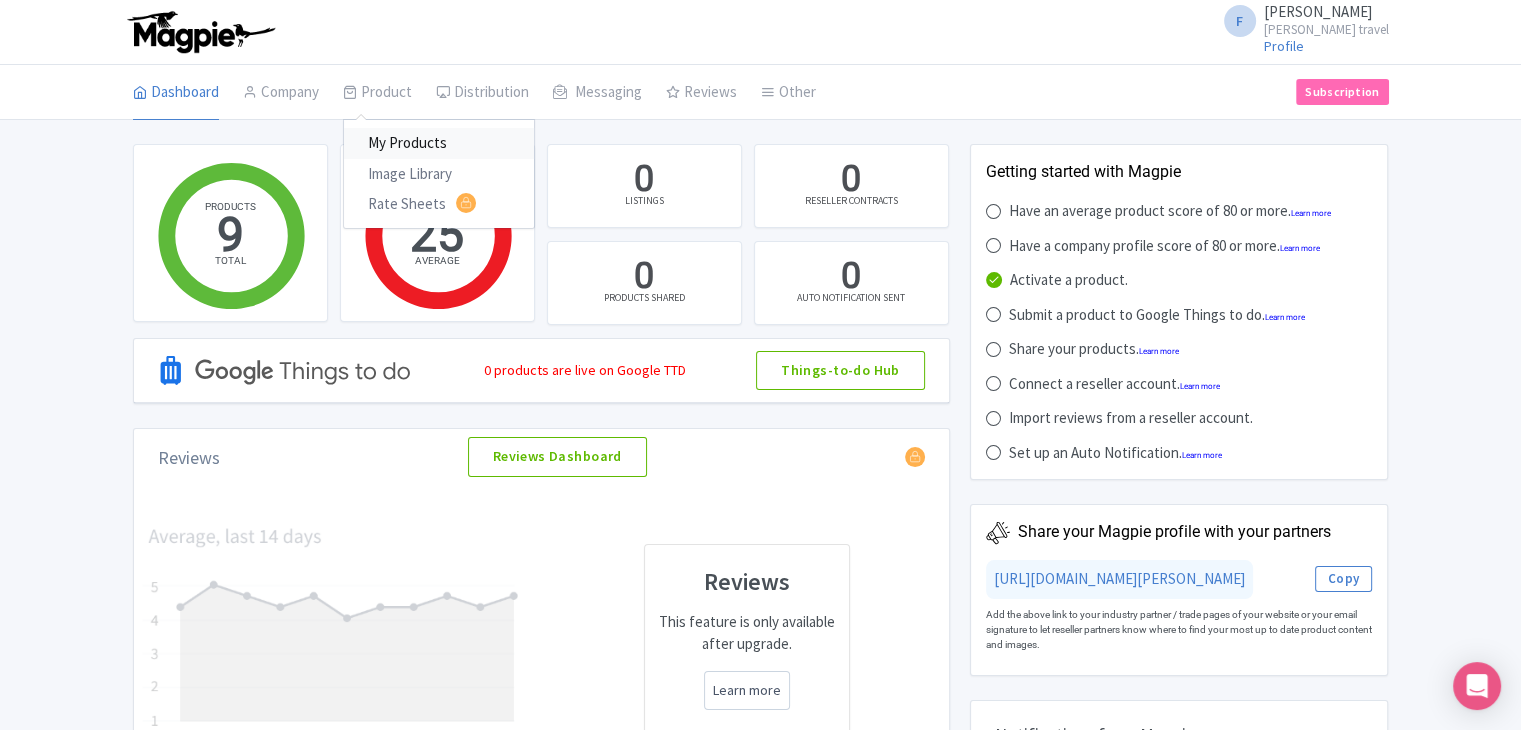 click on "My Products" at bounding box center [439, 143] 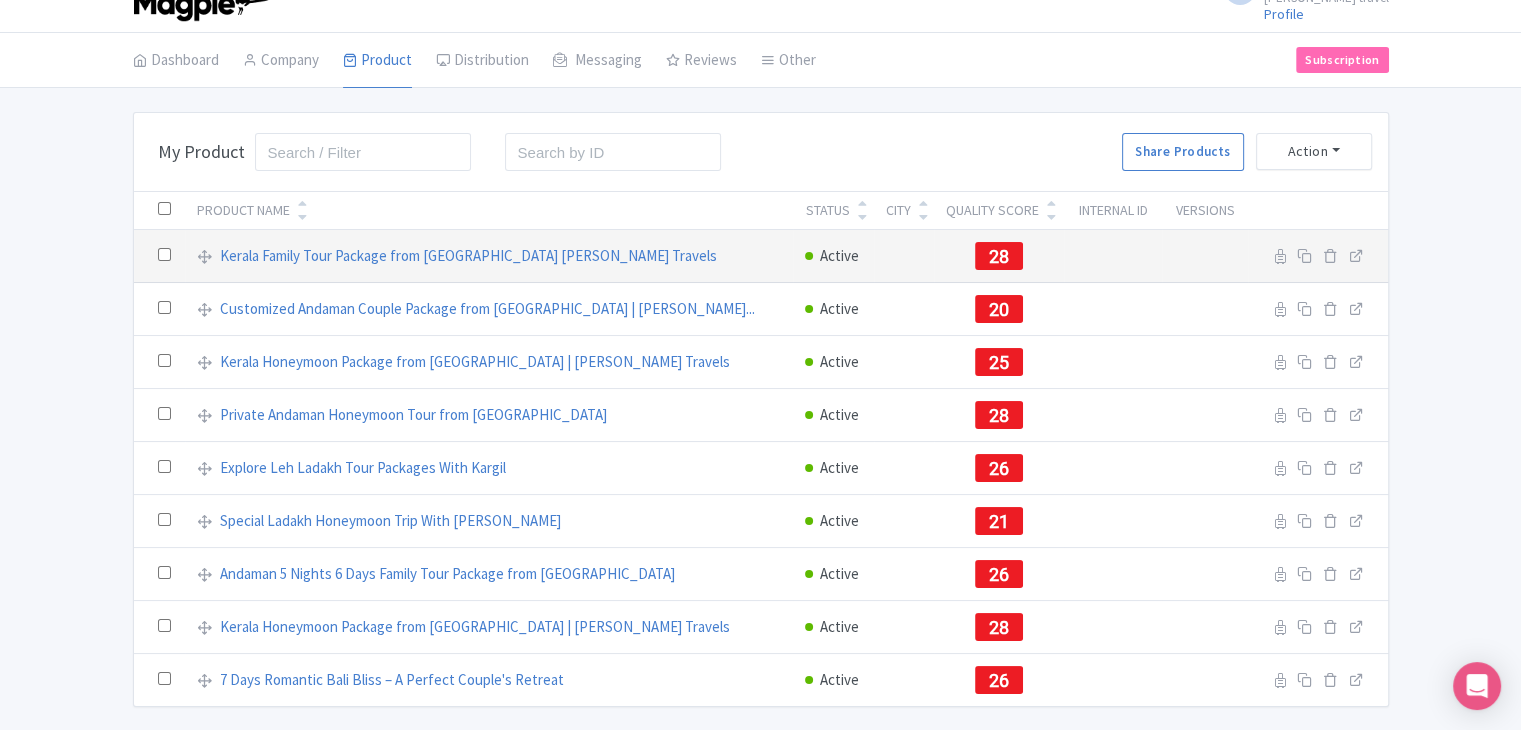 scroll, scrollTop: 0, scrollLeft: 0, axis: both 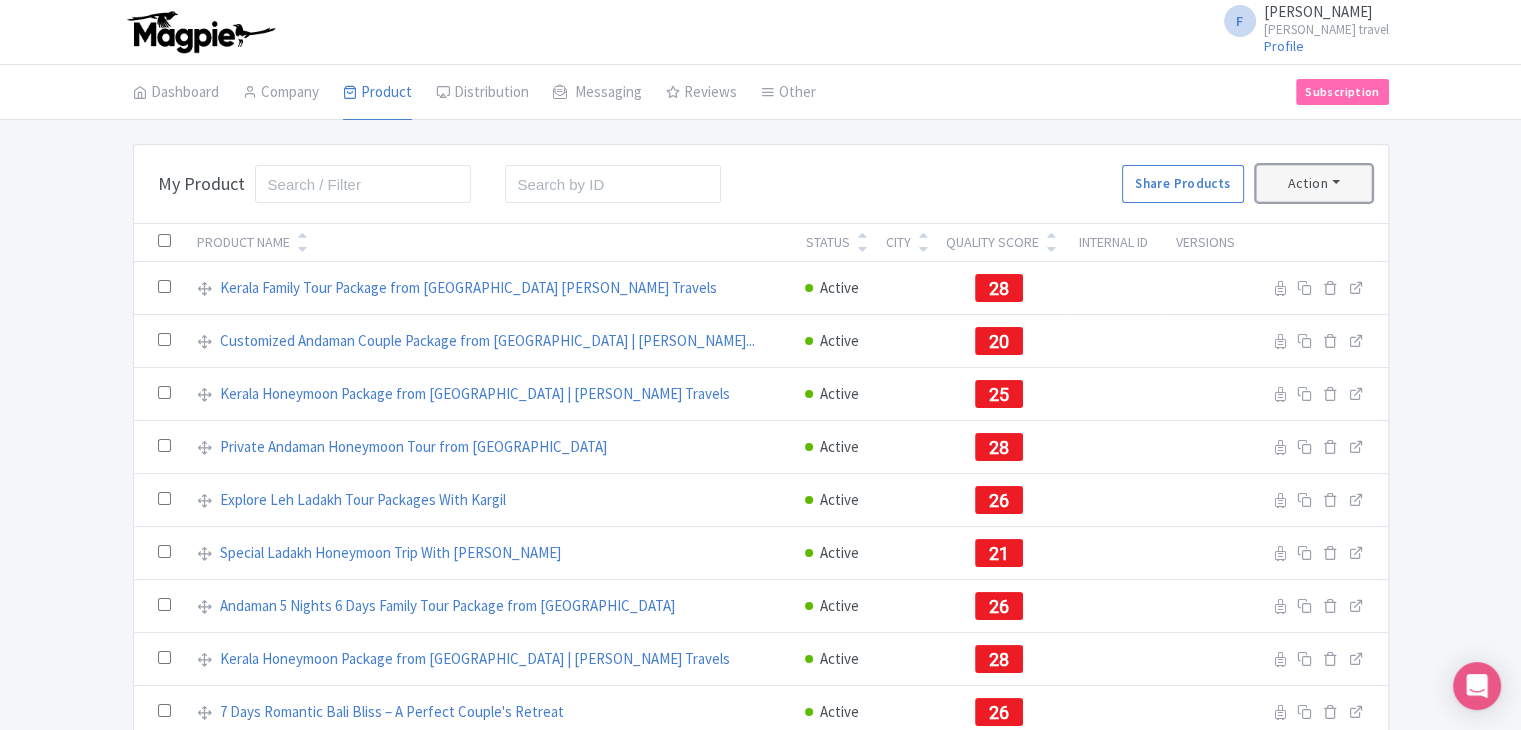 click on "Action" at bounding box center (1314, 183) 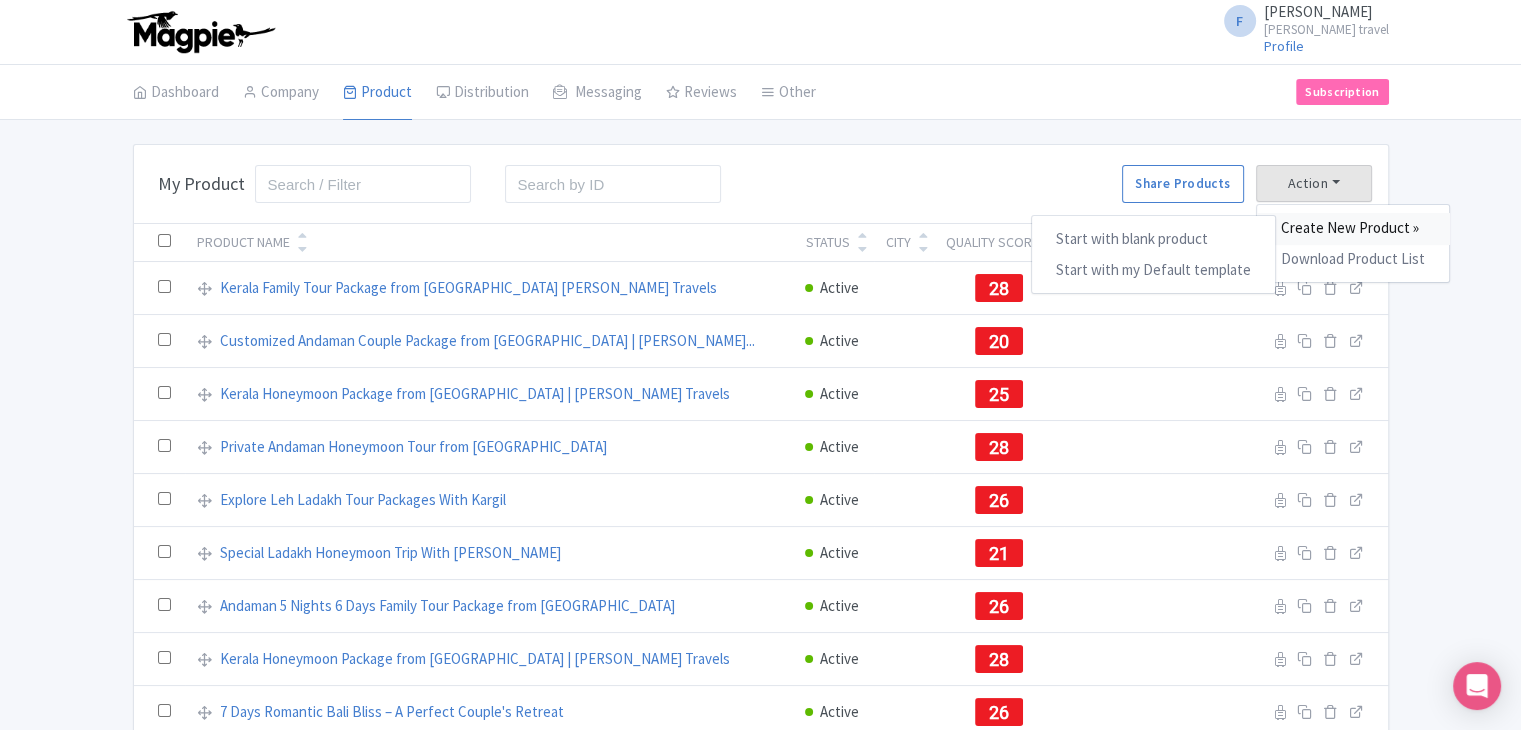 click on "Create New Product  »" at bounding box center (1353, 228) 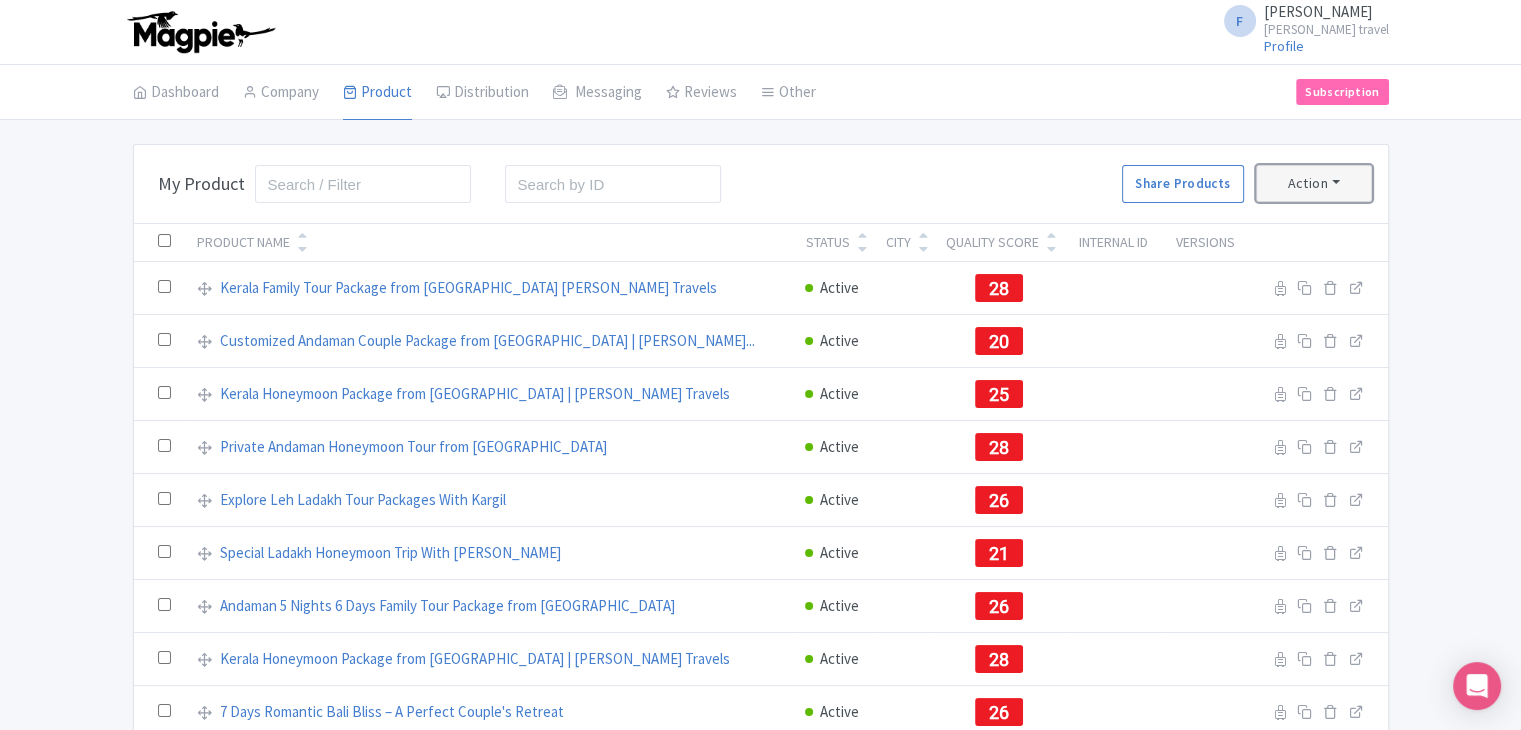 click on "Action" at bounding box center (1314, 183) 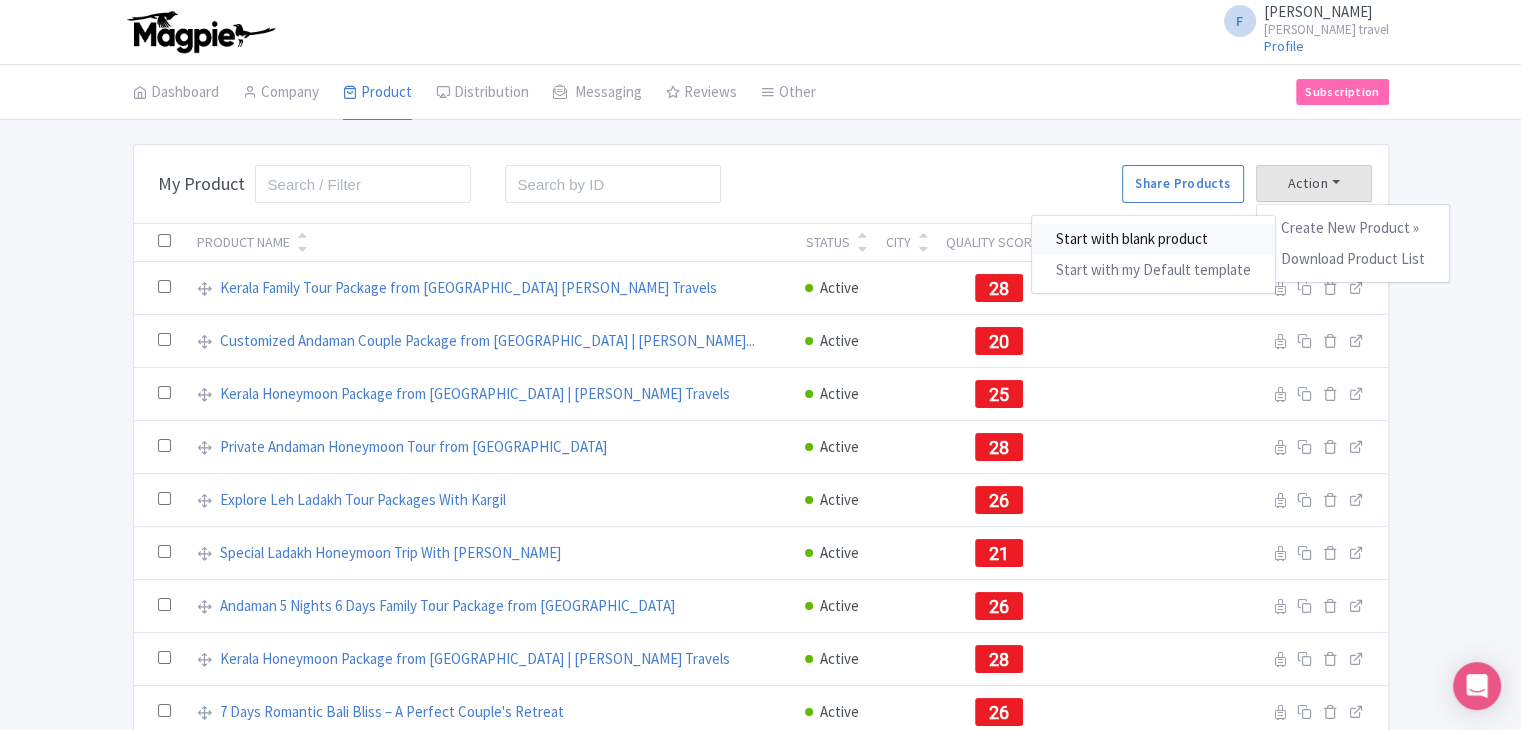 click on "Start with blank product" at bounding box center (1153, 239) 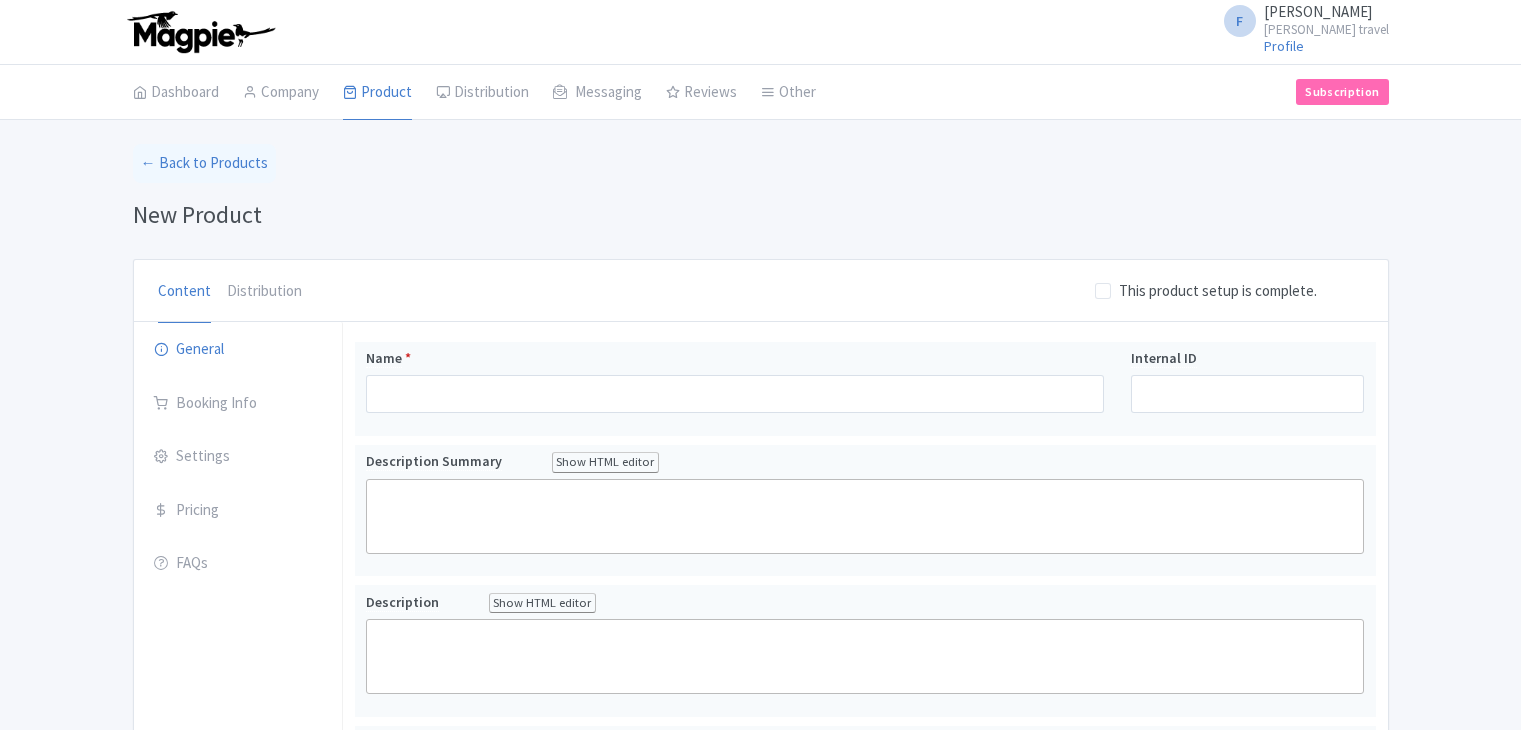 scroll, scrollTop: 0, scrollLeft: 0, axis: both 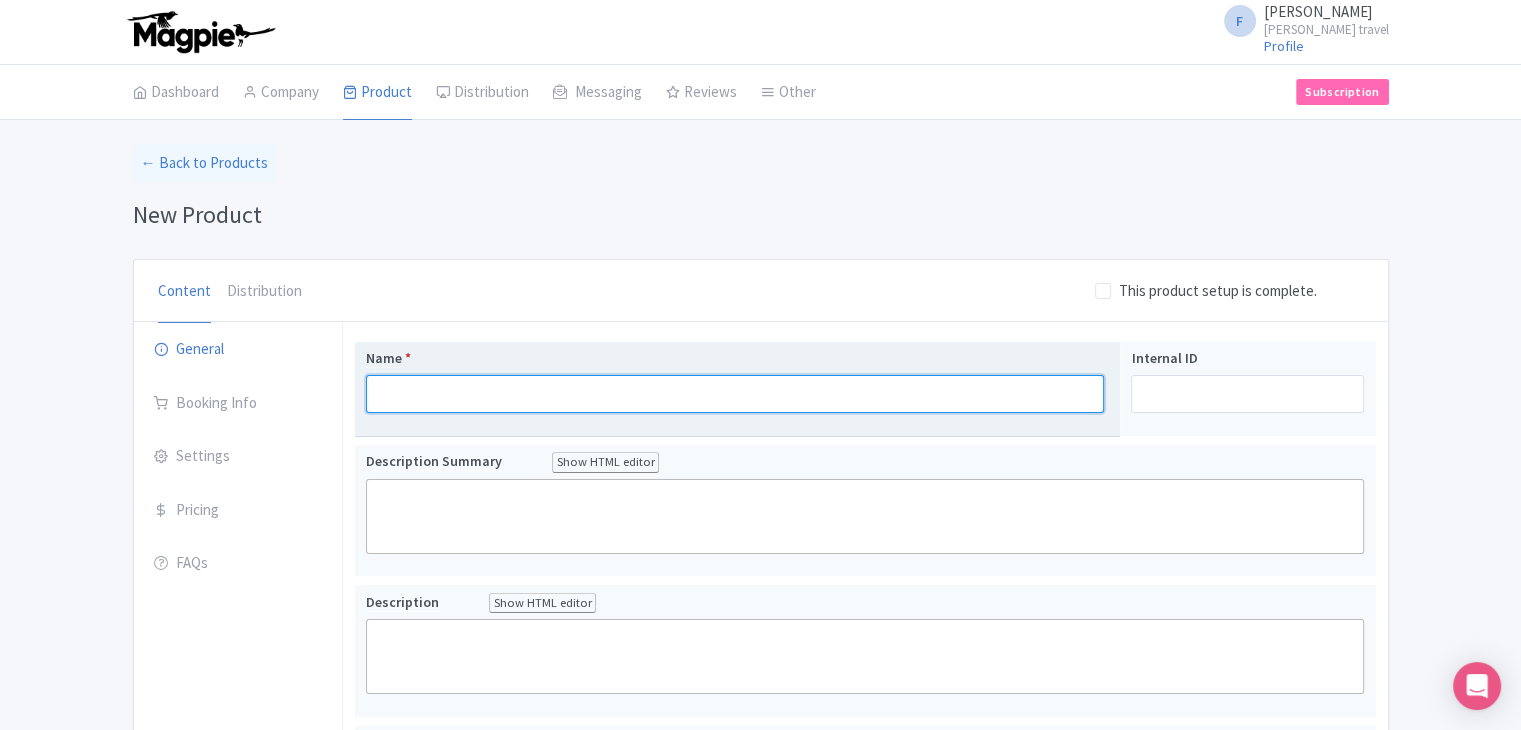 click on "Name   *" at bounding box center [735, 394] 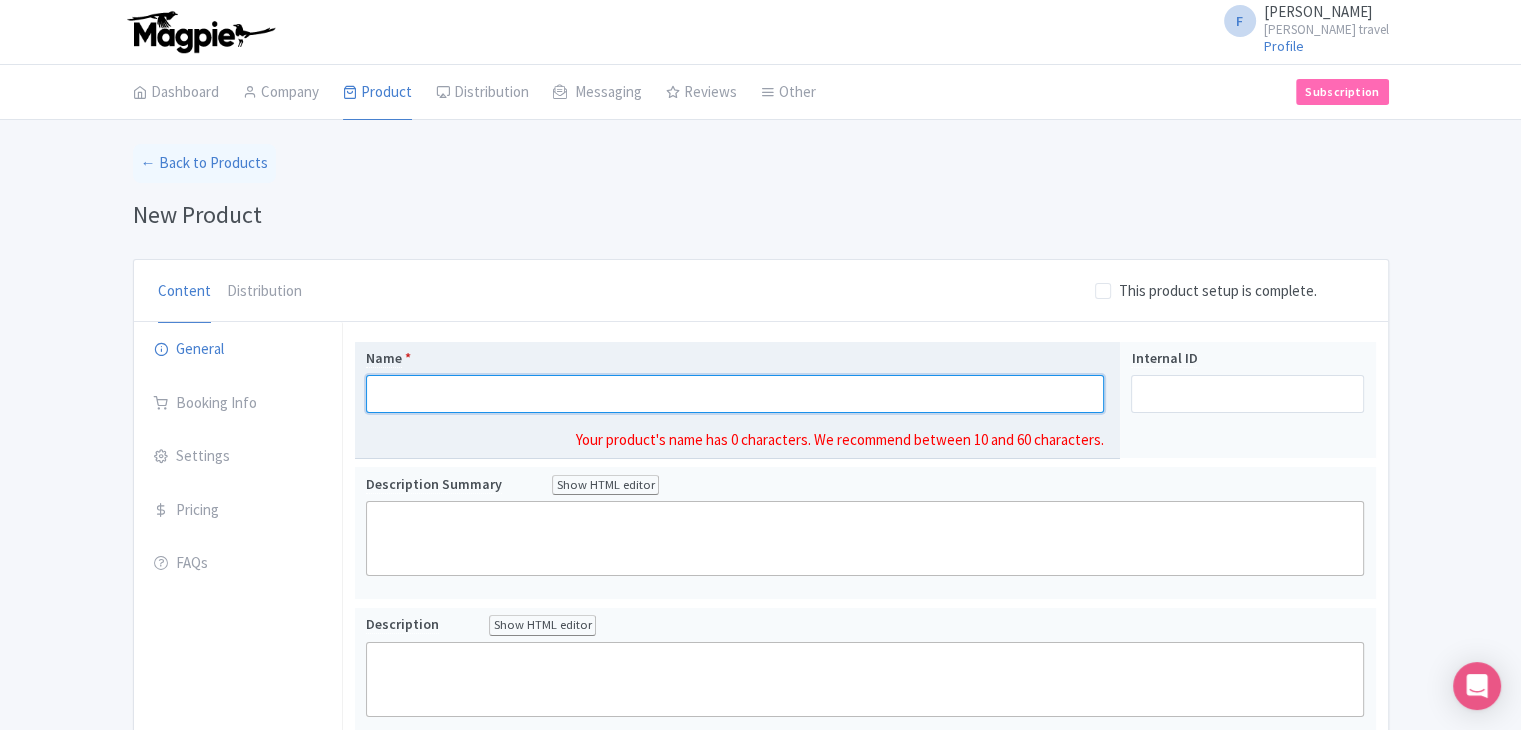 paste on "Andaman Tour from [GEOGRAPHIC_DATA] for Honeymooners | [PERSON_NAME] Travels" 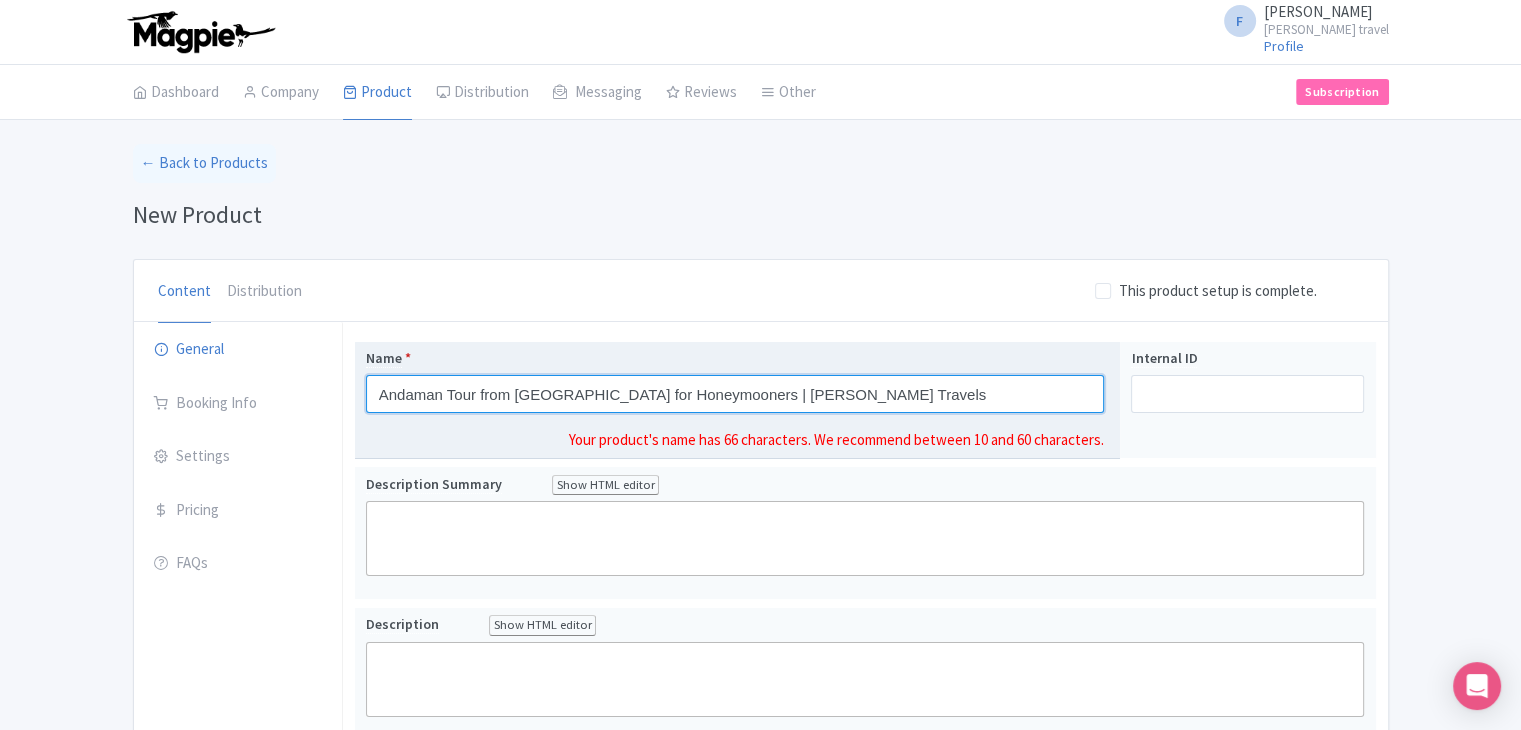drag, startPoint x: 373, startPoint y: 389, endPoint x: 710, endPoint y: 393, distance: 337.02374 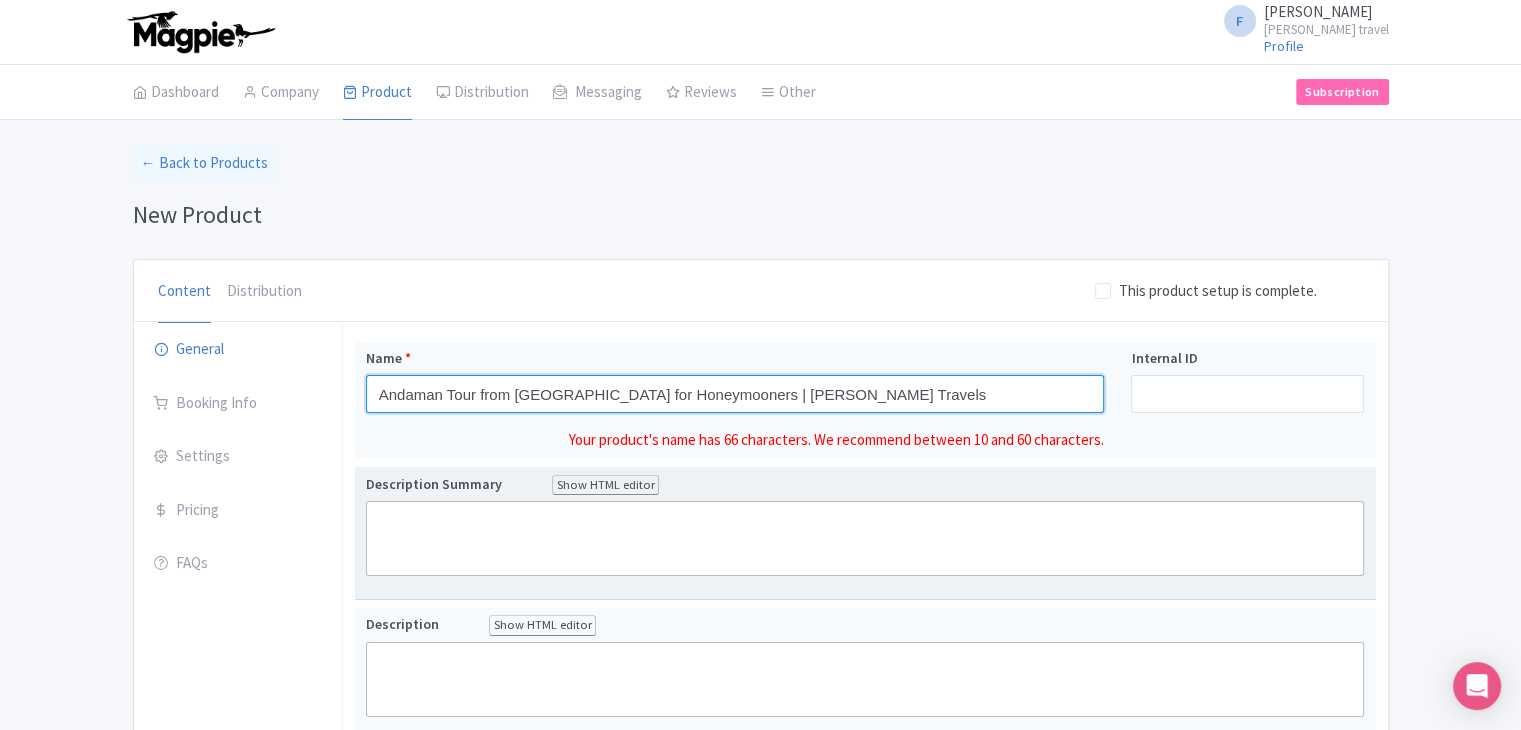 type on "Andaman Tour from [GEOGRAPHIC_DATA] for Honeymooners | [PERSON_NAME] Travels" 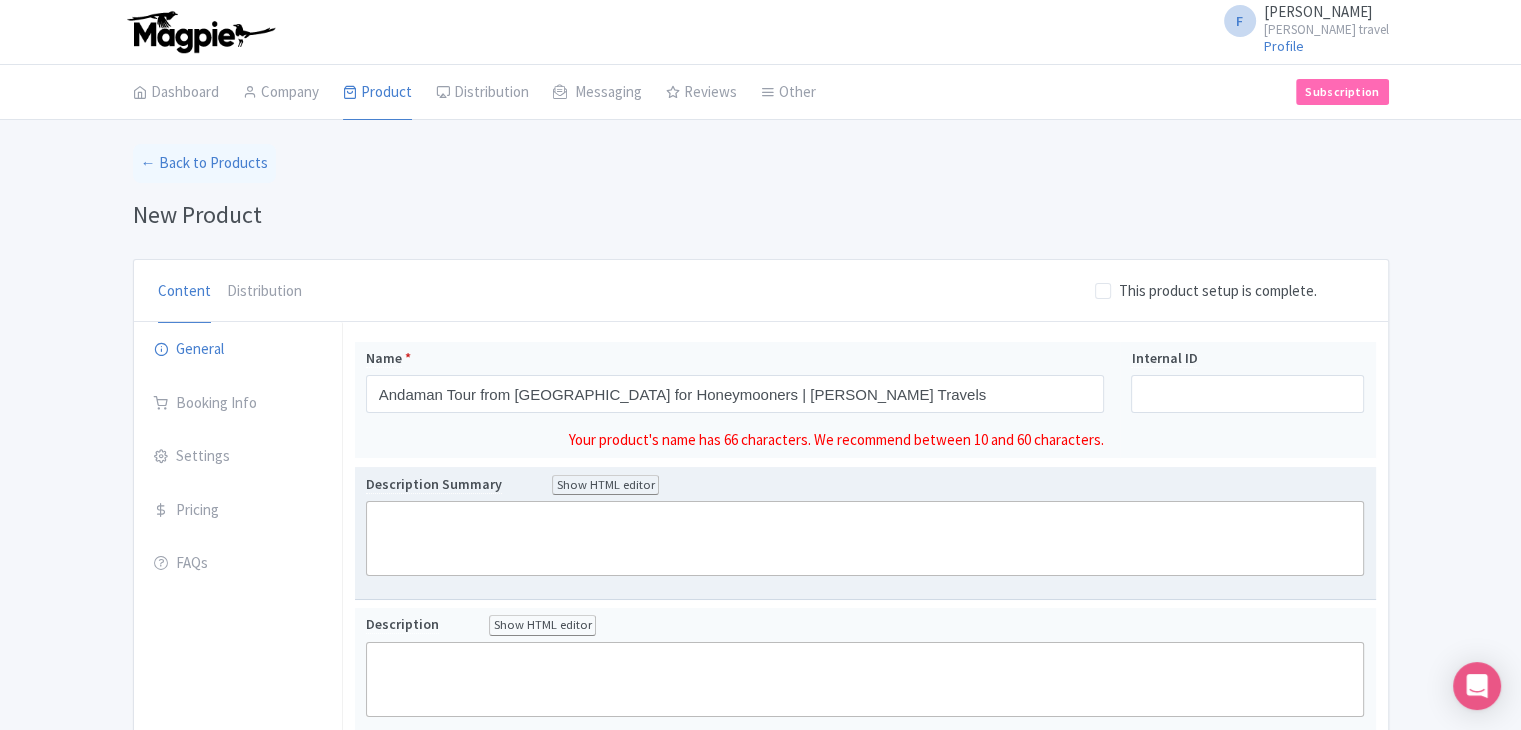 click 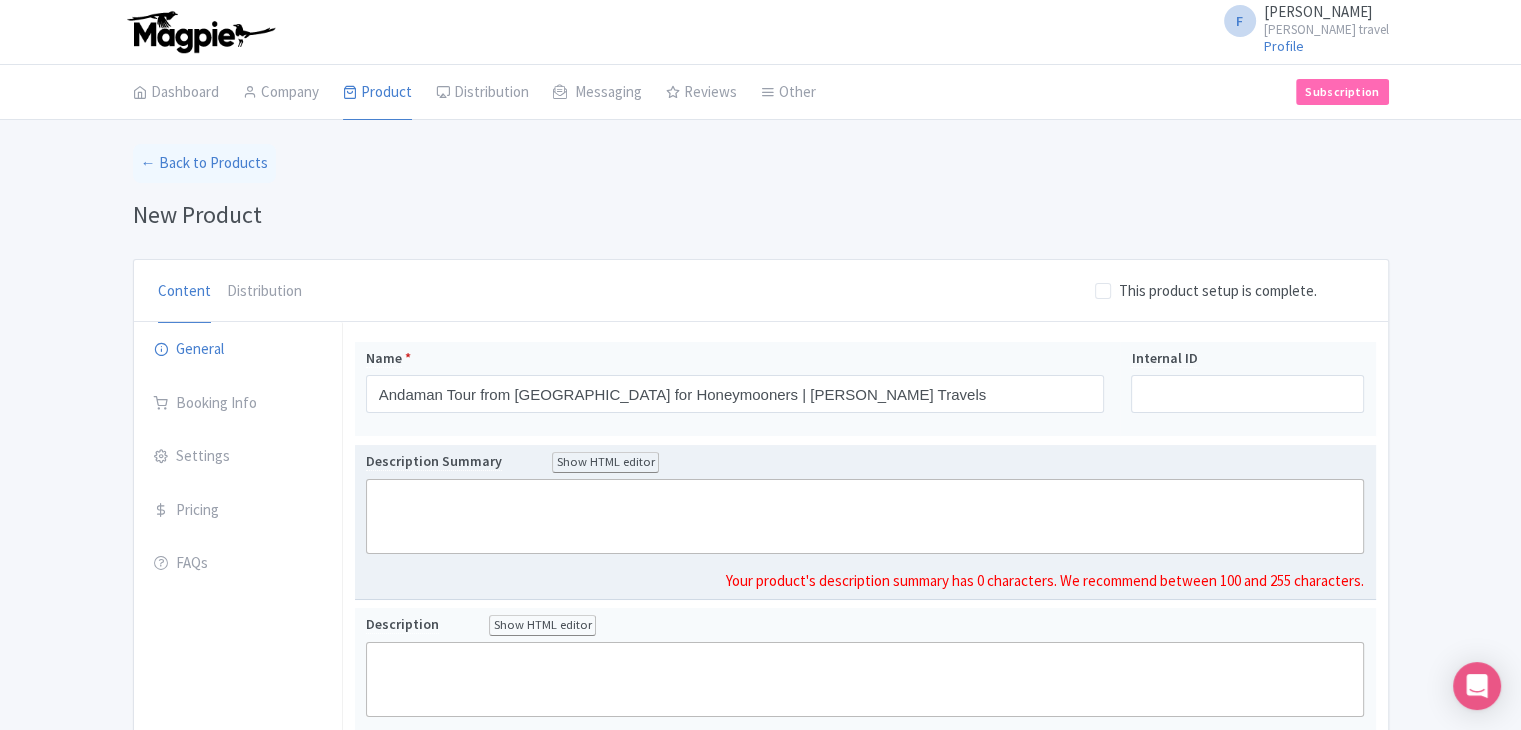 paste on "<div>Andaman Tour from Bengaluru for Honeymooners</div>" 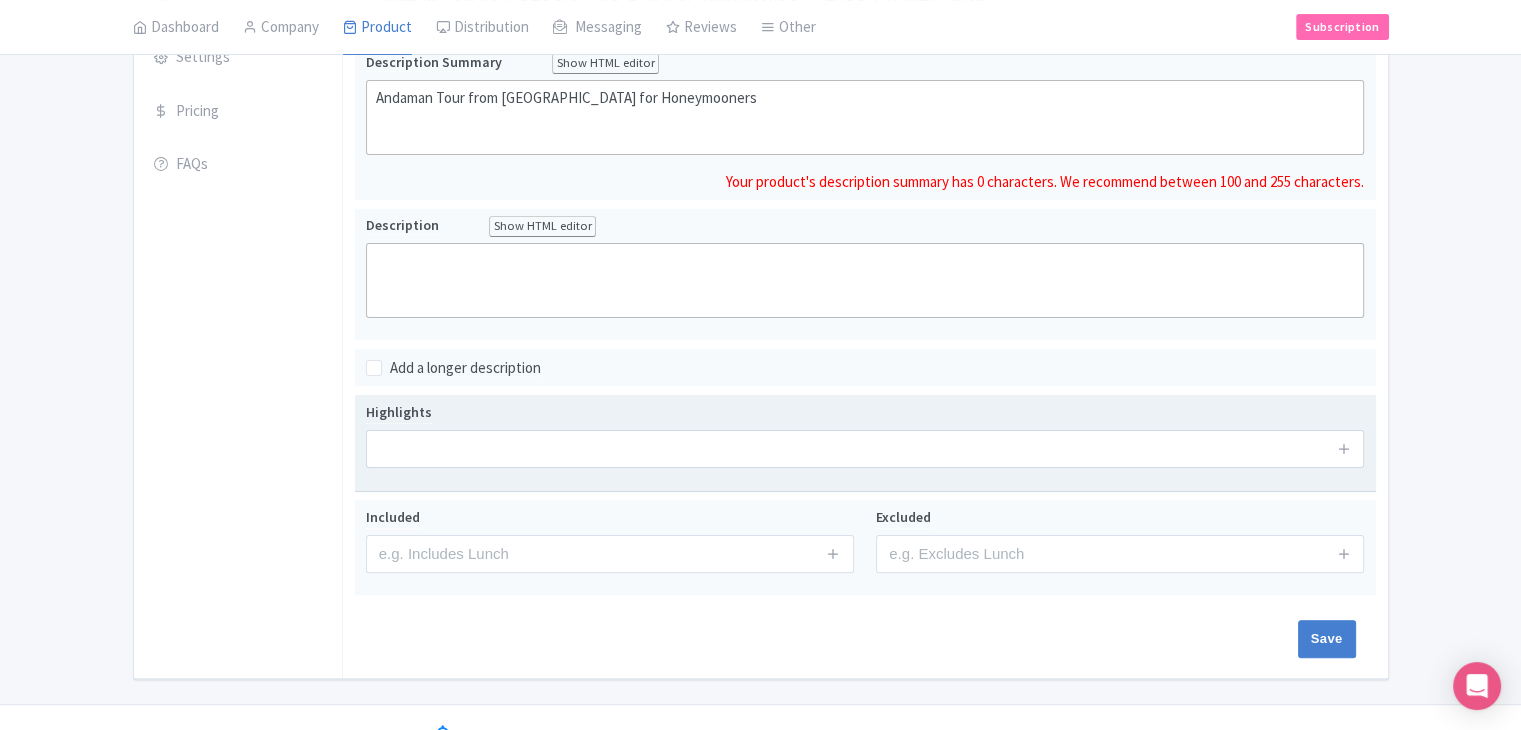 scroll, scrollTop: 400, scrollLeft: 0, axis: vertical 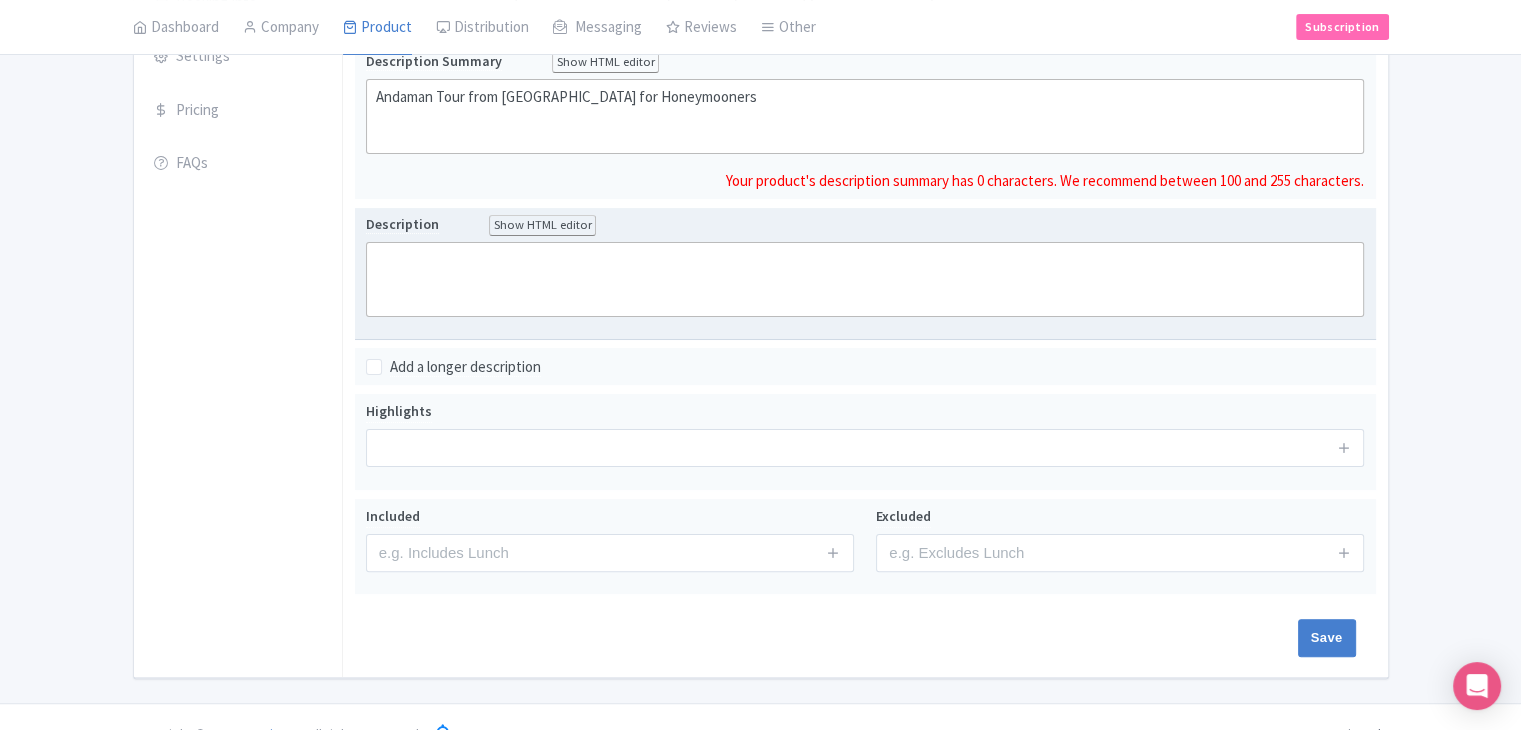 click 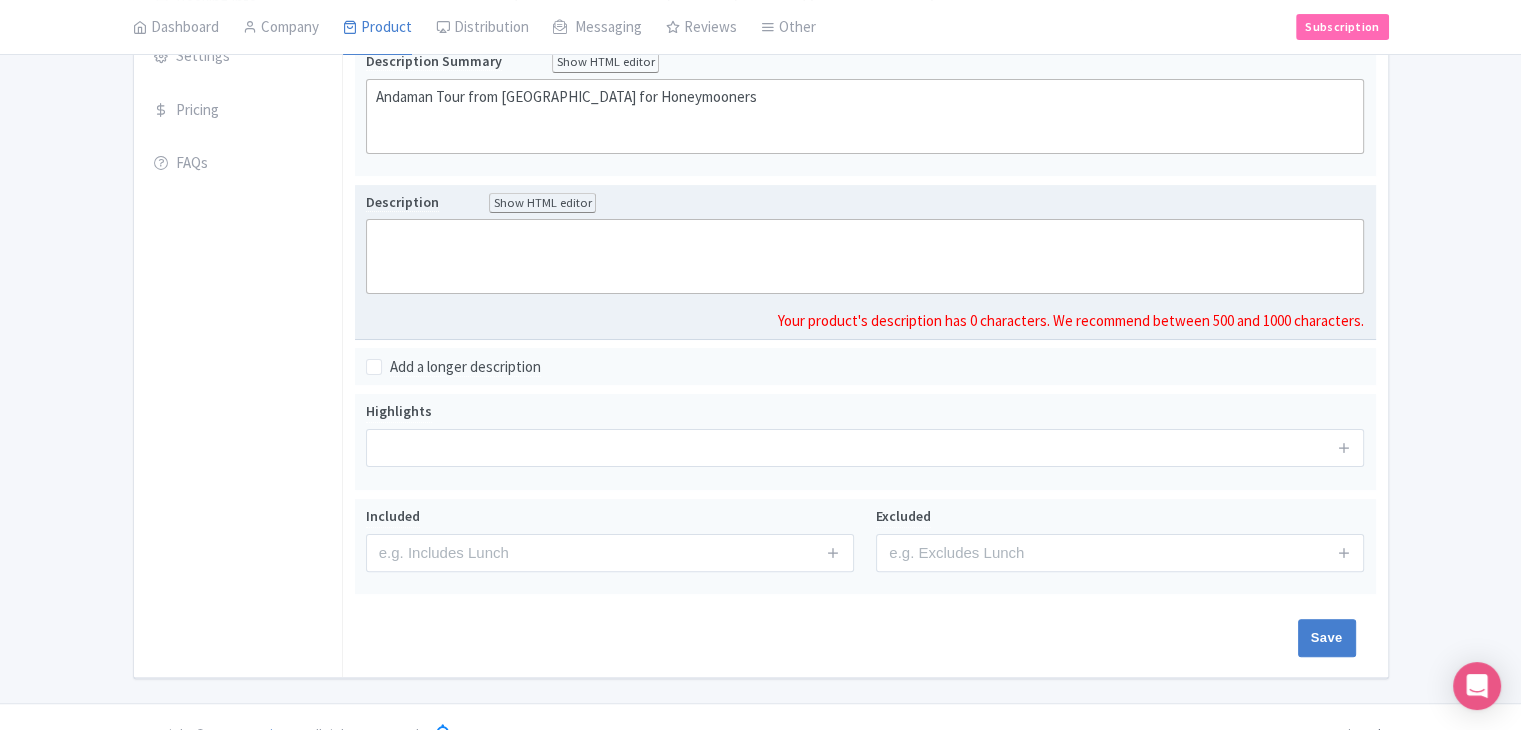 paste on "<div>&nbsp;| Andaman Tour from Bengaluru for Honeymooners – 7 Nights / 8 Days Plan a dreamy honeymoon with this 7-night, 8-day Andaman tour from Bengaluru. Designed for newlyweds, this package combines luxury, adventure, and romance, offering an unparalleled experience. From the tranquil beaches of Havelock and Neil Island to the fascinating limestone caves of Baratang, this tour ensures magical moments at every step. With private transfers, beachfront accommodations, and curated romantic activities like candlelight dinners and sunset beach walks, this itinerary promises to make your honeymoon unforgettable.<br>&nbsp;| For any Enquiry Call at : +91-9958481041<br>&nbsp;| Email at : info@felixferiatravel.com , support@felixferia.com<br>&nbsp;| Visit Our Website : www.felixferiatravel.com</div>" 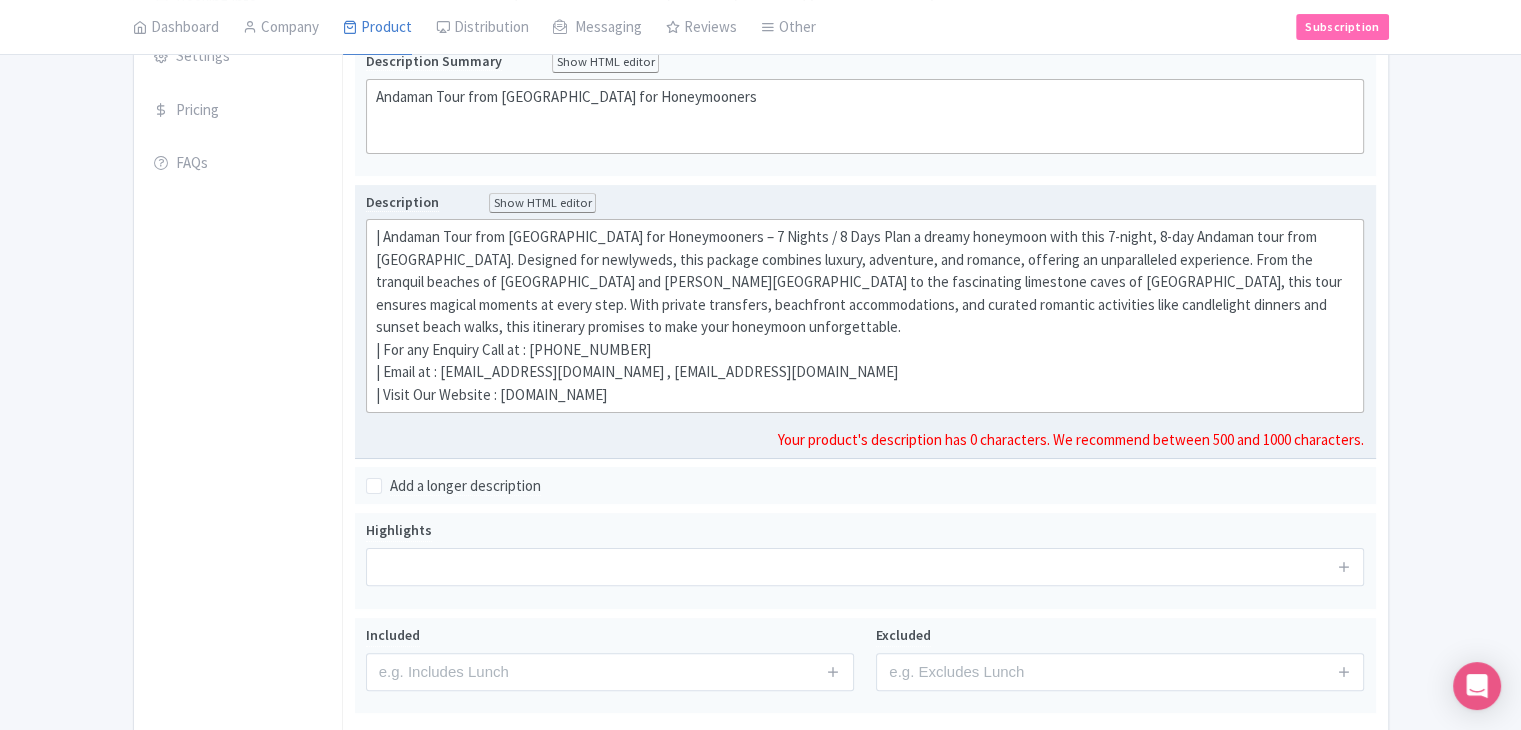 click on "| Andaman Tour from Bengaluru for Honeymooners – 7 Nights / 8 Days Plan a dreamy honeymoon with this 7-night, 8-day Andaman tour from Bengaluru. Designed for newlyweds, this package combines luxury, adventure, and romance, offering an unparalleled experience. From the tranquil beaches of Havelock and Neil Island to the fascinating limestone caves of Baratang, this tour ensures magical moments at every step. With private transfers, beachfront accommodations, and curated romantic activities like candlelight dinners and sunset beach walks, this itinerary promises to make your honeymoon unforgettable.  | For any Enquiry Call at : +91-9958481041  | Email at : info@felixferiatravel.com , support@felixferia.com  | Visit Our Website : www.felixferiatravel.com" 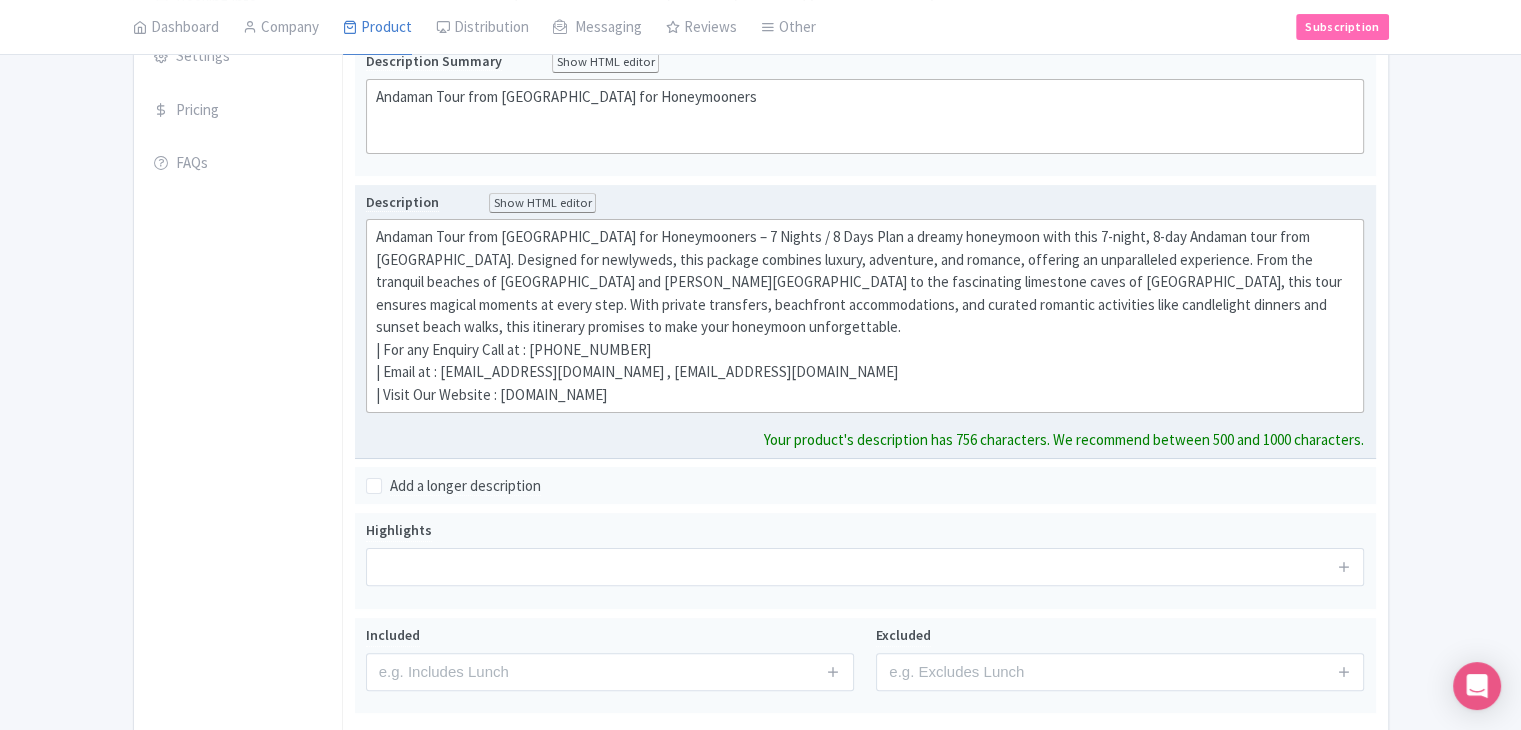 click on "Andaman Tour from Bengaluru for Honeymooners – 7 Nights / 8 Days Plan a dreamy honeymoon with this 7-night, 8-day Andaman tour from Bengaluru. Designed for newlyweds, this package combines luxury, adventure, and romance, offering an unparalleled experience. From the tranquil beaches of Havelock and Neil Island to the fascinating limestone caves of Baratang, this tour ensures magical moments at every step. With private transfers, beachfront accommodations, and curated romantic activities like candlelight dinners and sunset beach walks, this itinerary promises to make your honeymoon unforgettable.  | For any Enquiry Call at : +91-9958481041  | Email at : info@felixferiatravel.com , support@felixferia.com  | Visit Our Website : www.felixferiatravel.com" 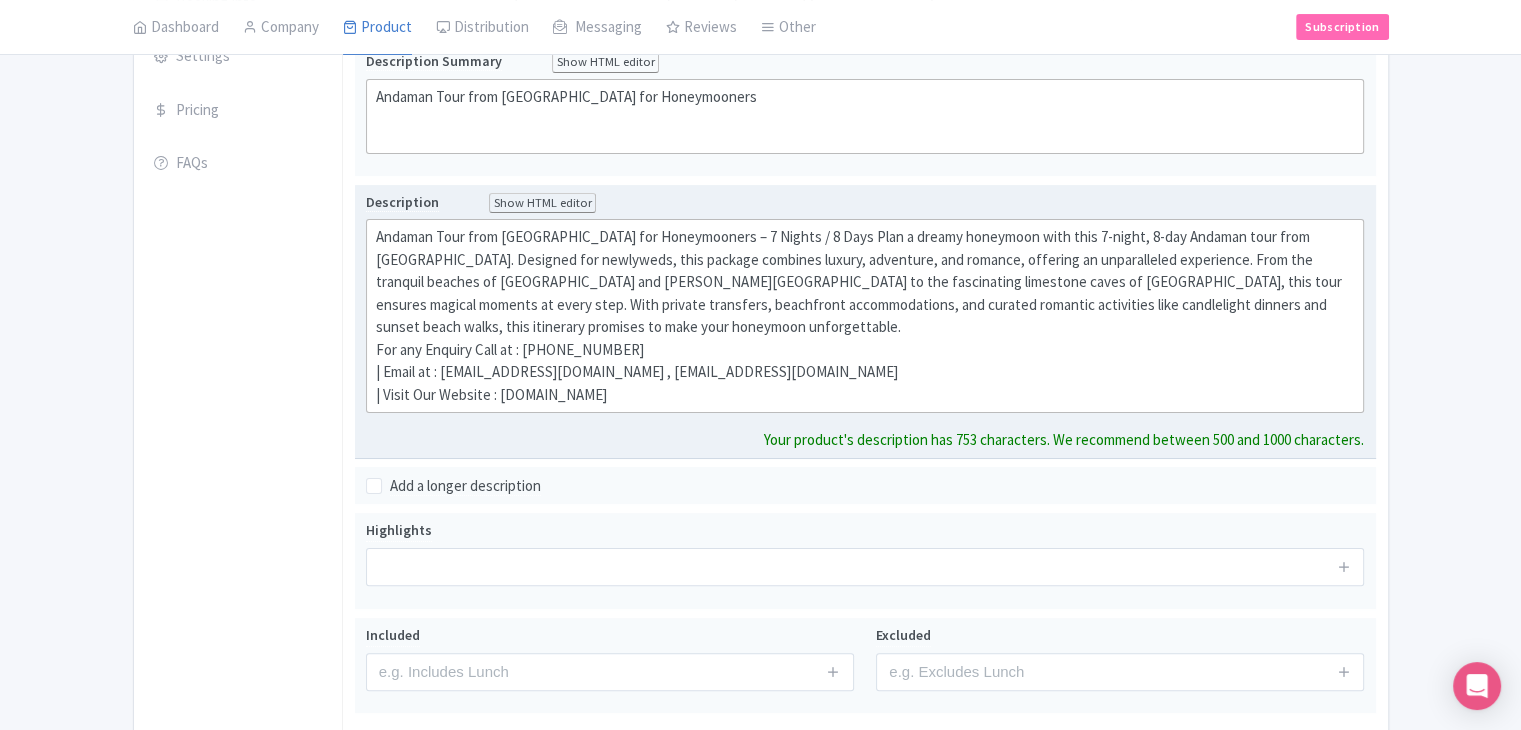 click on "Andaman Tour from Bengaluru for Honeymooners – 7 Nights / 8 Days Plan a dreamy honeymoon with this 7-night, 8-day Andaman tour from Bengaluru. Designed for newlyweds, this package combines luxury, adventure, and romance, offering an unparalleled experience. From the tranquil beaches of Havelock and Neil Island to the fascinating limestone caves of Baratang, this tour ensures magical moments at every step. With private transfers, beachfront accommodations, and curated romantic activities like candlelight dinners and sunset beach walks, this itinerary promises to make your honeymoon unforgettable. For any Enquiry Call at : +91-9958481041  | Email at : info@felixferiatravel.com , support@felixferia.com  | Visit Our Website : www.felixferiatravel.com" 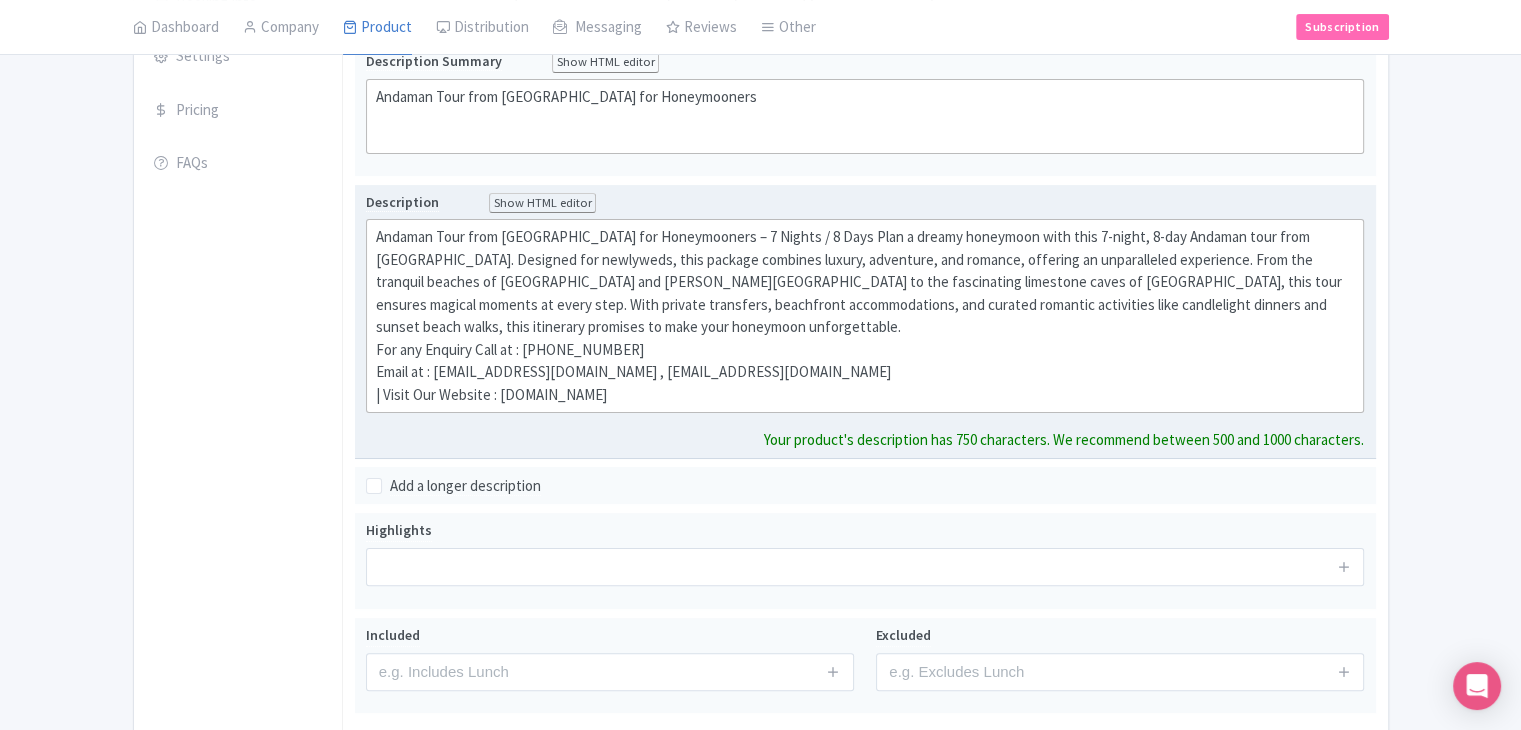 click on "Andaman Tour from Bengaluru for Honeymooners – 7 Nights / 8 Days Plan a dreamy honeymoon with this 7-night, 8-day Andaman tour from Bengaluru. Designed for newlyweds, this package combines luxury, adventure, and romance, offering an unparalleled experience. From the tranquil beaches of Havelock and Neil Island to the fascinating limestone caves of Baratang, this tour ensures magical moments at every step. With private transfers, beachfront accommodations, and curated romantic activities like candlelight dinners and sunset beach walks, this itinerary promises to make your honeymoon unforgettable. For any Enquiry Call at : +91-9958481041 Email at : info@felixferiatravel.com , support@felixferia.com  | Visit Our Website : www.felixferiatravel.com" 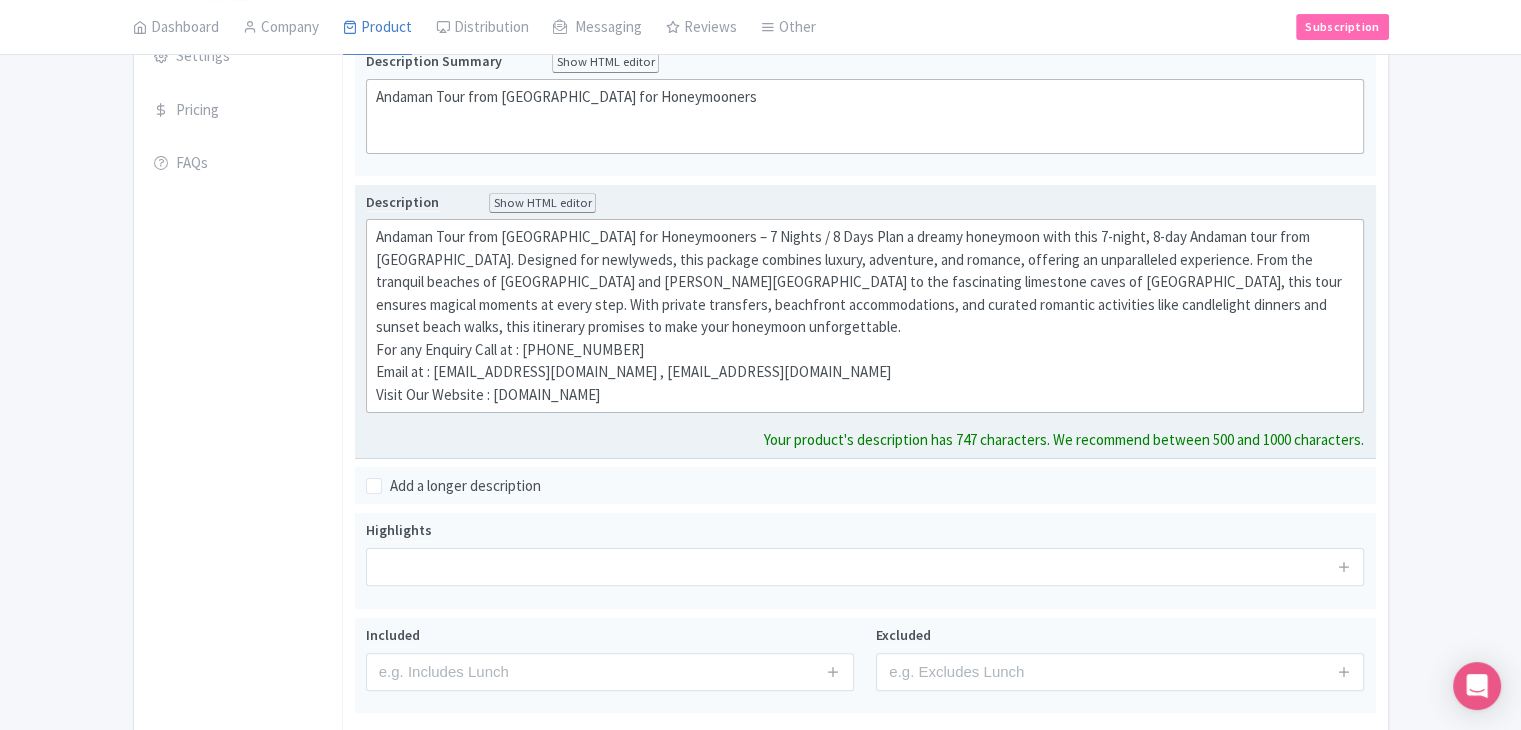 type on "<div>Andaman Tour from Bengaluru for Honeymooners – 7 Nights / 8 Days Plan a dreamy honeymoon with this 7-night, 8-day Andaman tour from Bengaluru. Designed for newlyweds, this package combines luxury, adventure, and romance, offering an unparalleled experience. From the tranquil beaches of Havelock and Neil Island to the fascinating limestone caves of Baratang, this tour ensures magical moments at every step. With private transfers, beachfront accommodations, and curated romantic activities like candlelight dinners and sunset beach walks, this itinerary promises to make your honeymoon unforgettable.<br>For any Enquiry Call at : +91-9958481041<br>Email at : info@felixferiatravel.com , support@felixferia.com<br>Visit Our Website : www.felixferiatravel.com</div>" 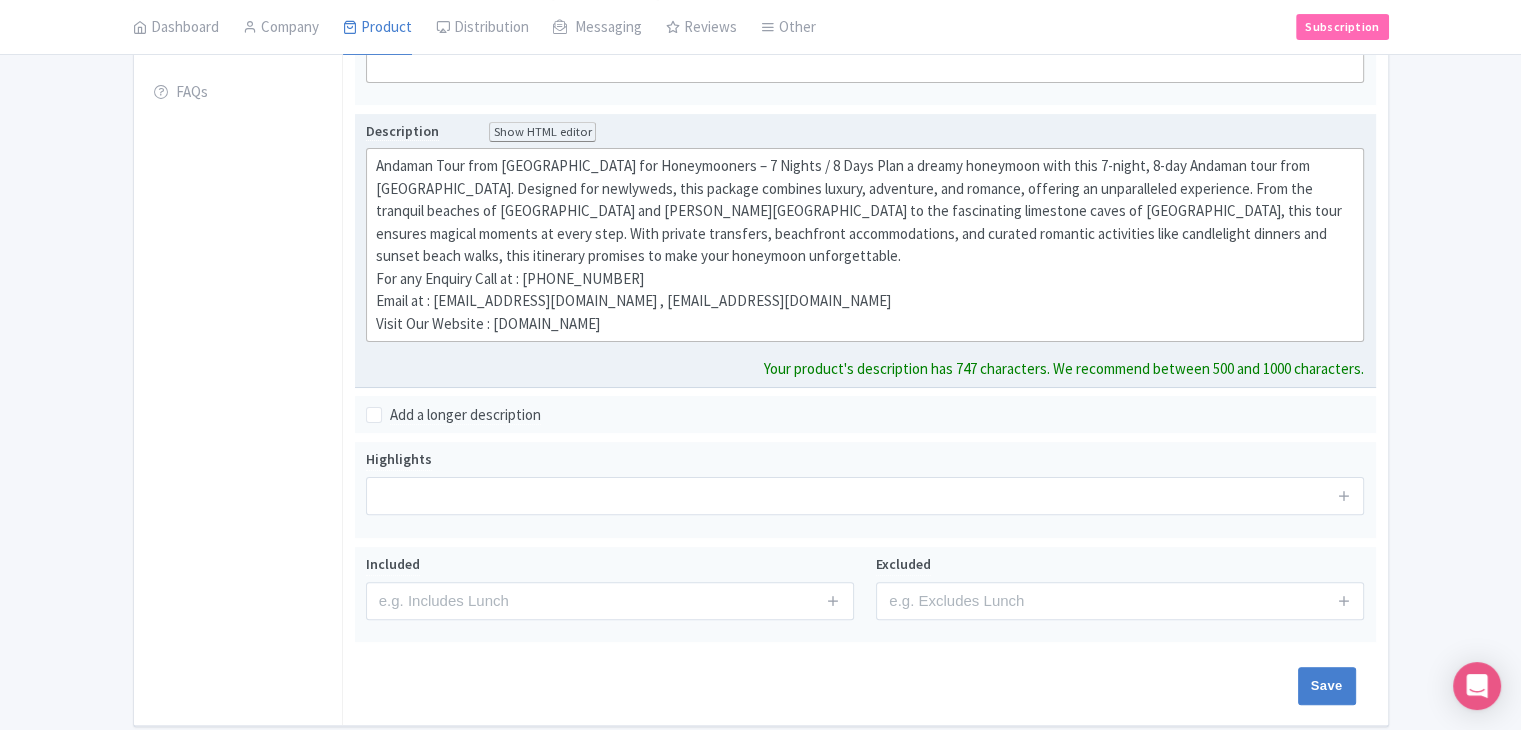 scroll, scrollTop: 548, scrollLeft: 0, axis: vertical 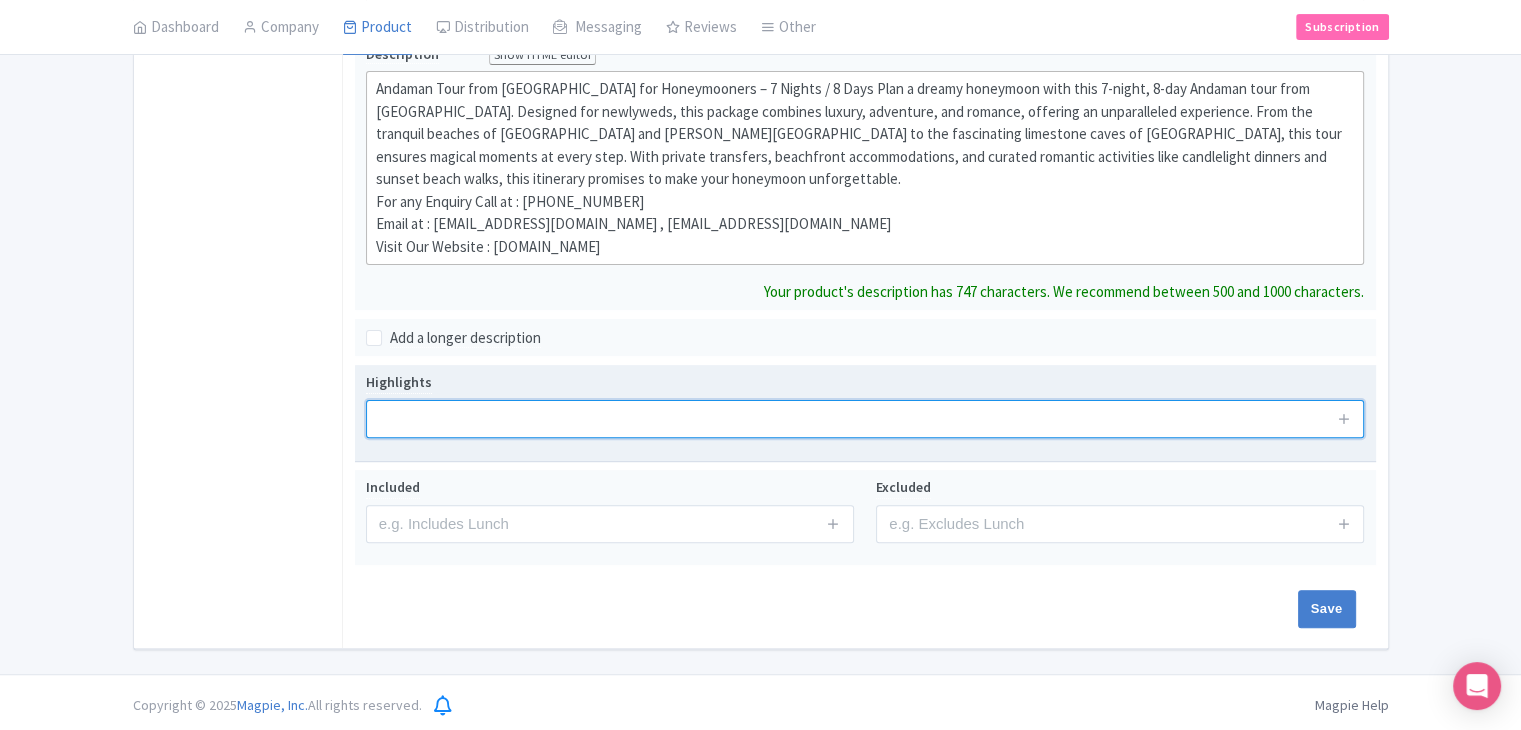 click at bounding box center [865, 419] 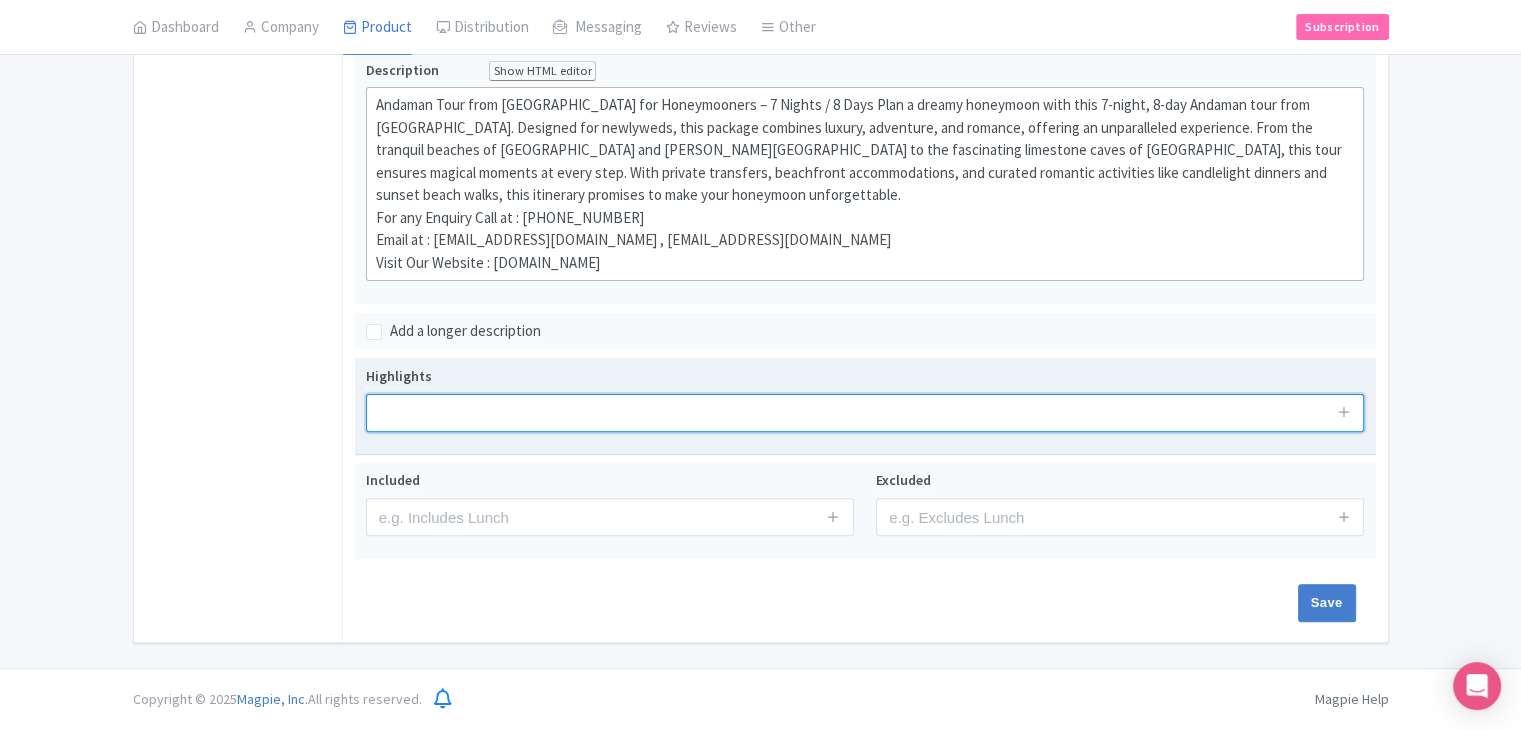 scroll, scrollTop: 526, scrollLeft: 0, axis: vertical 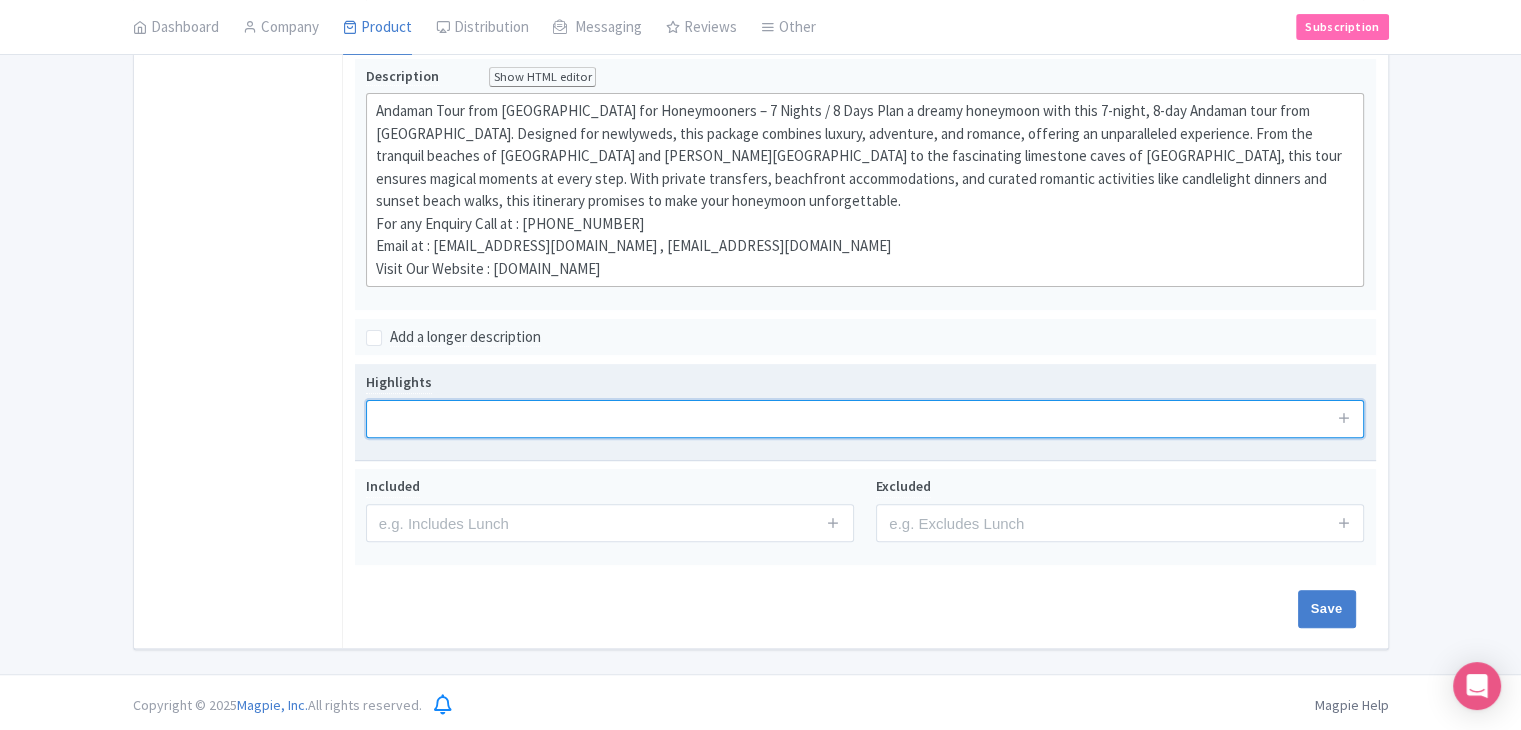 click at bounding box center [865, 419] 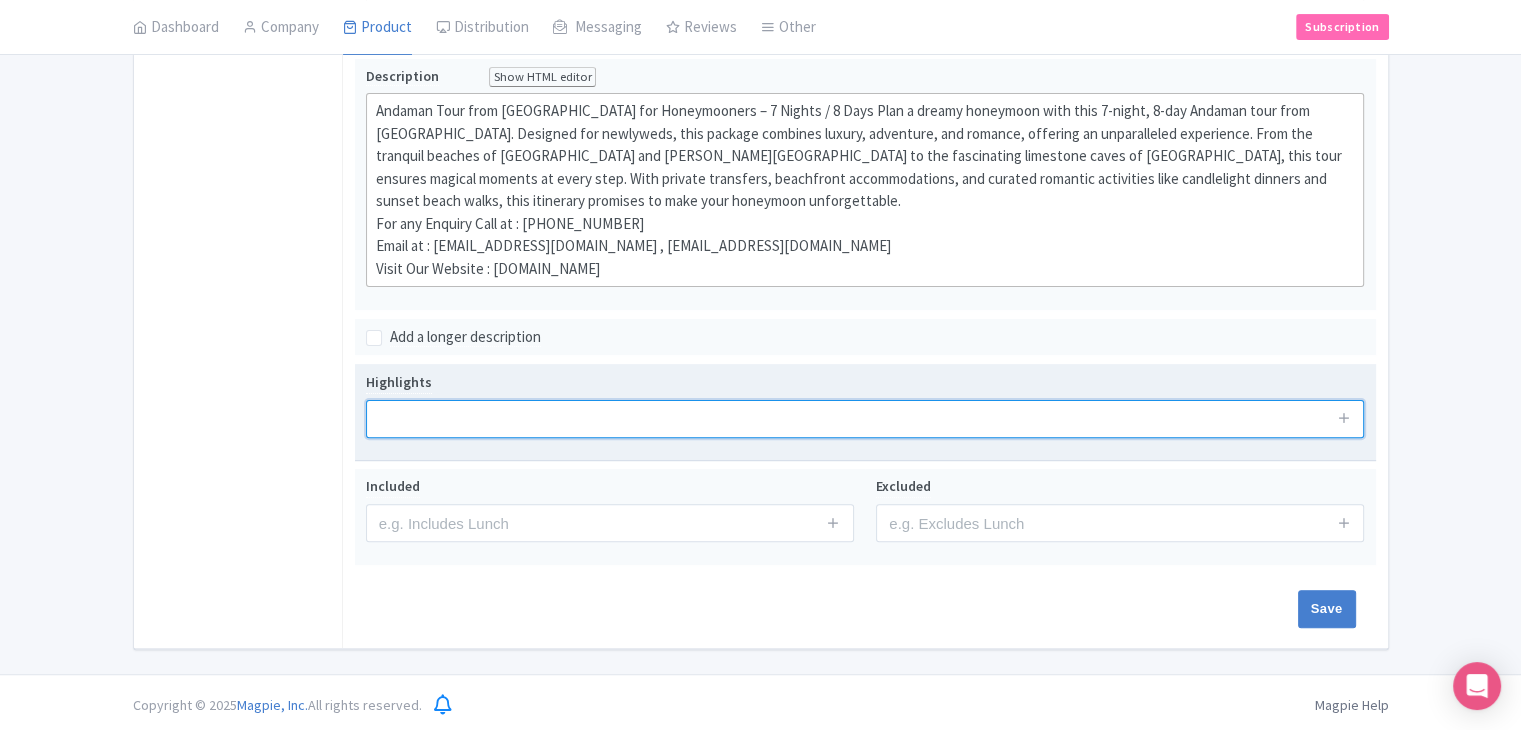 type on "Andaman Tour Package from Kolkata, Andaman Tour Package from Indore, Andaman Tour Package from Chennai, Andaman Tour Package from Bengaluru, Andaman Tour Package from Kochi, Andaman Tour Package from Delhi NCR, Andaman Tour Package from Varanasi, Andaman Tour Package from Agra, Andaman Tour Package from Jaipur, Andaman Tour Package, Andaman Adventure Tour Package, Andaman Honeymoon Tour Package from Indore, Andaman Honeymoon Packages with Flights," 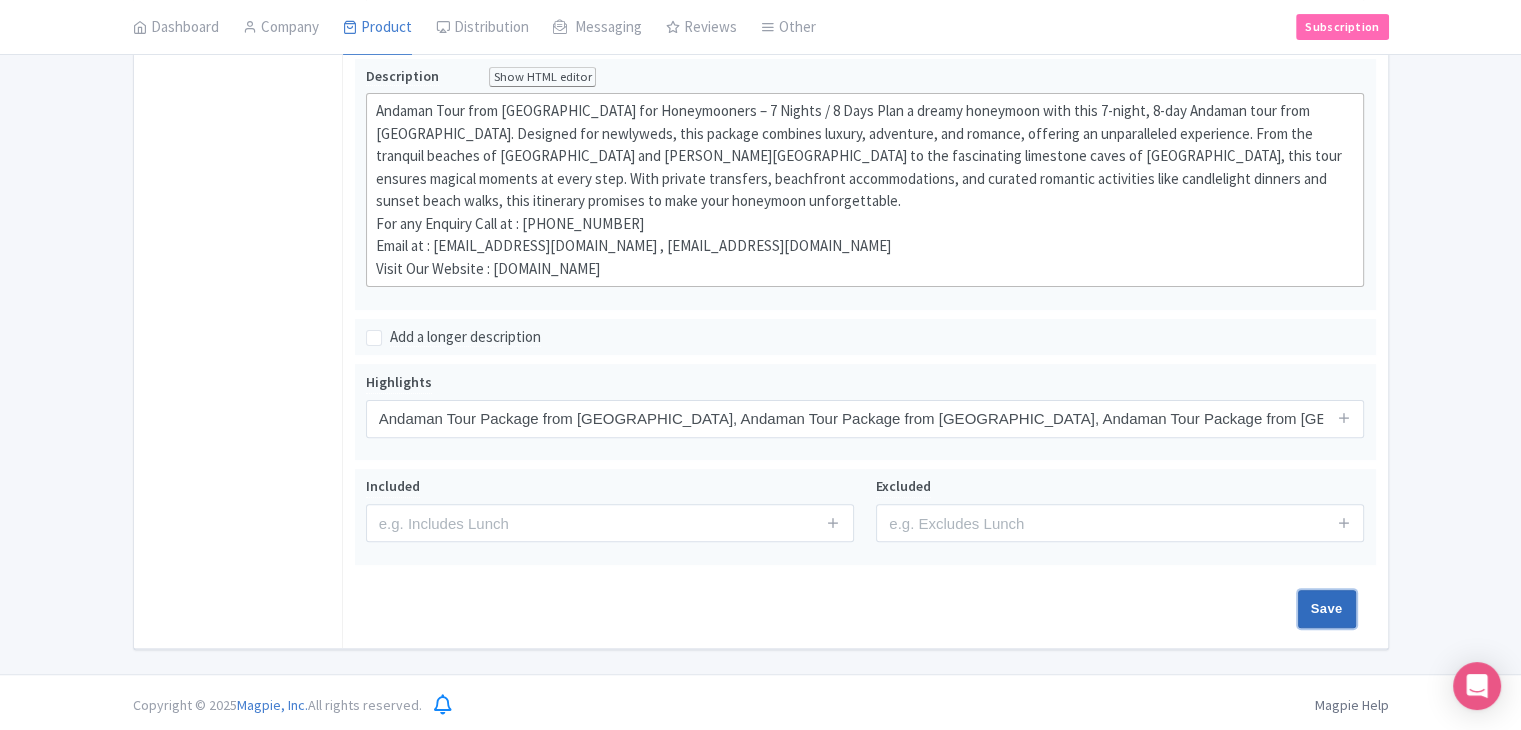 click on "Save" at bounding box center (1327, 609) 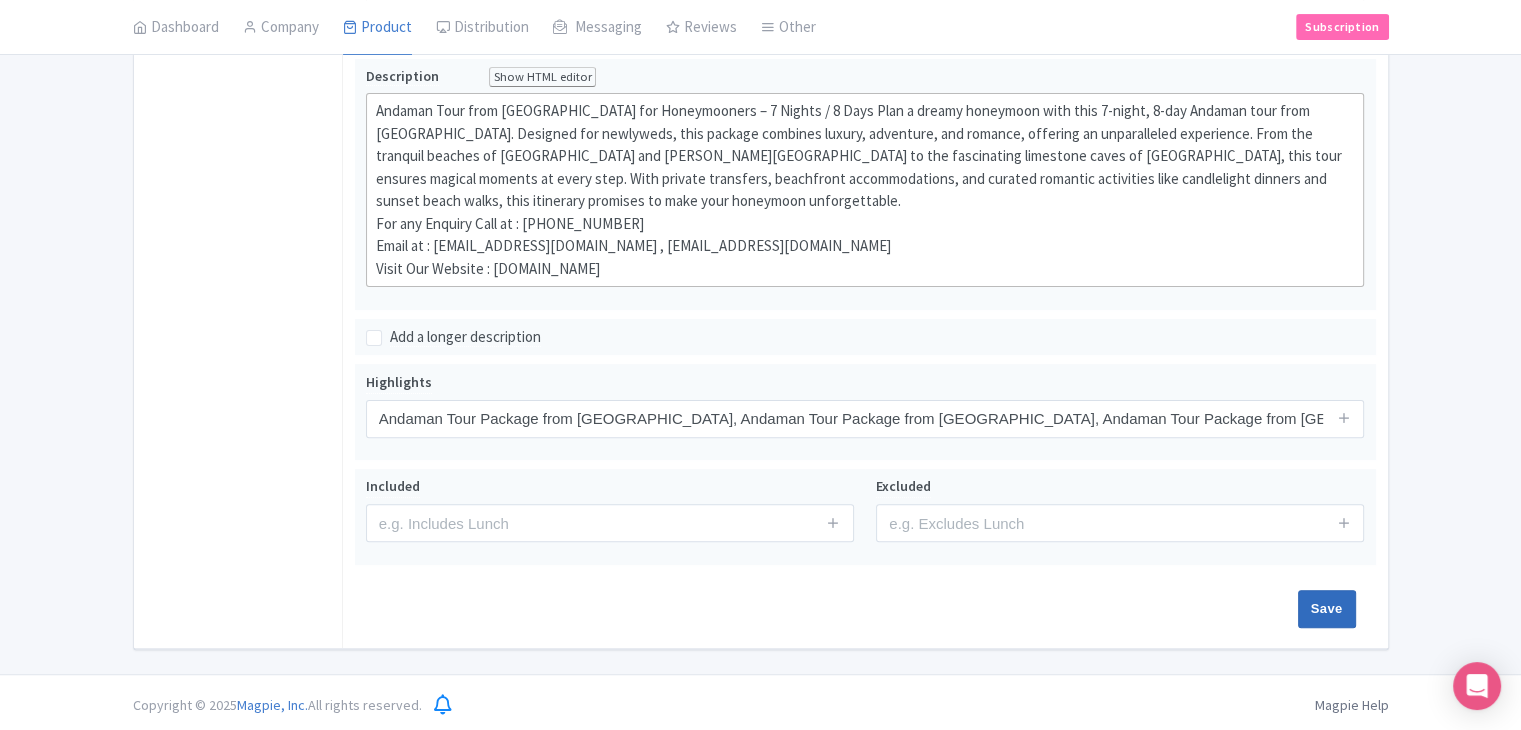type on "Saving..." 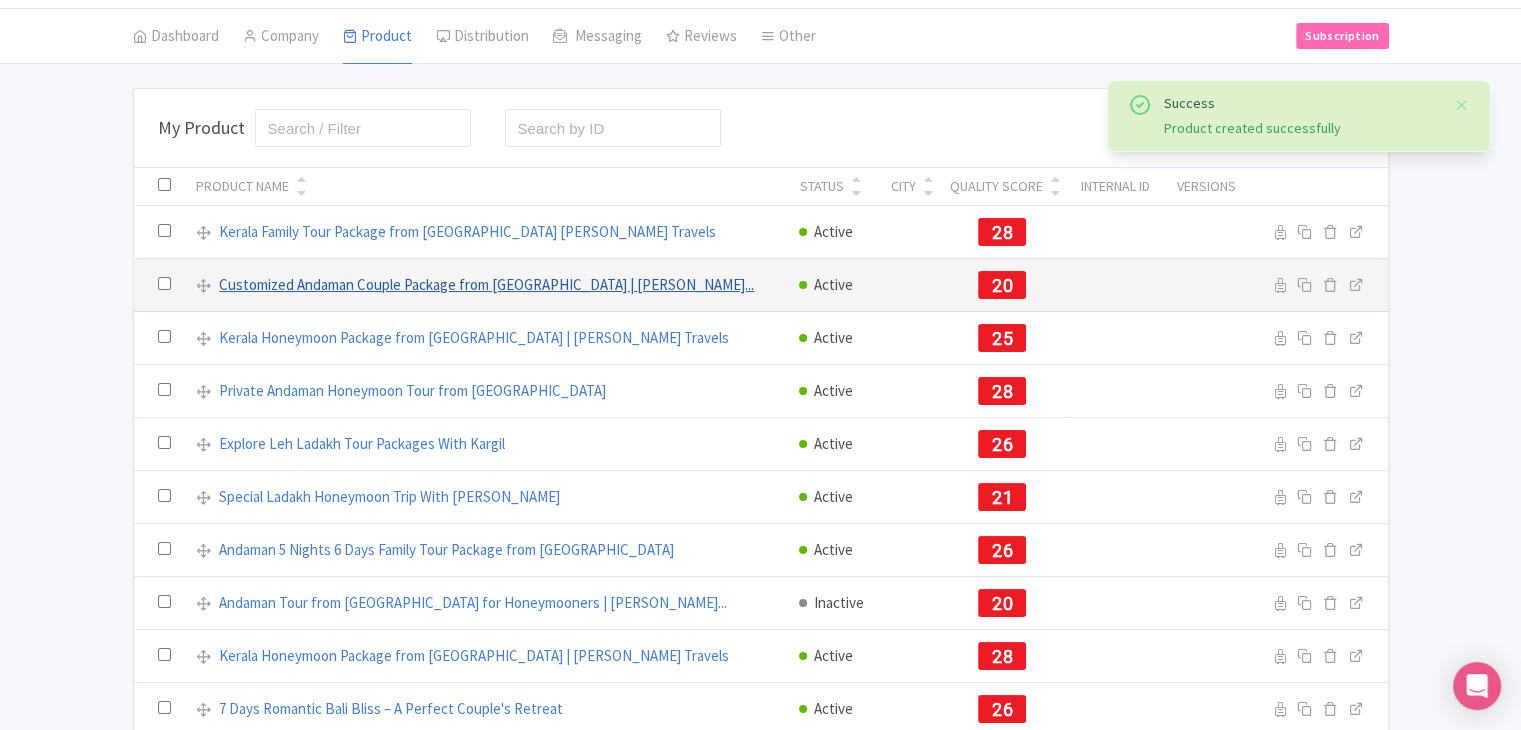 scroll, scrollTop: 144, scrollLeft: 0, axis: vertical 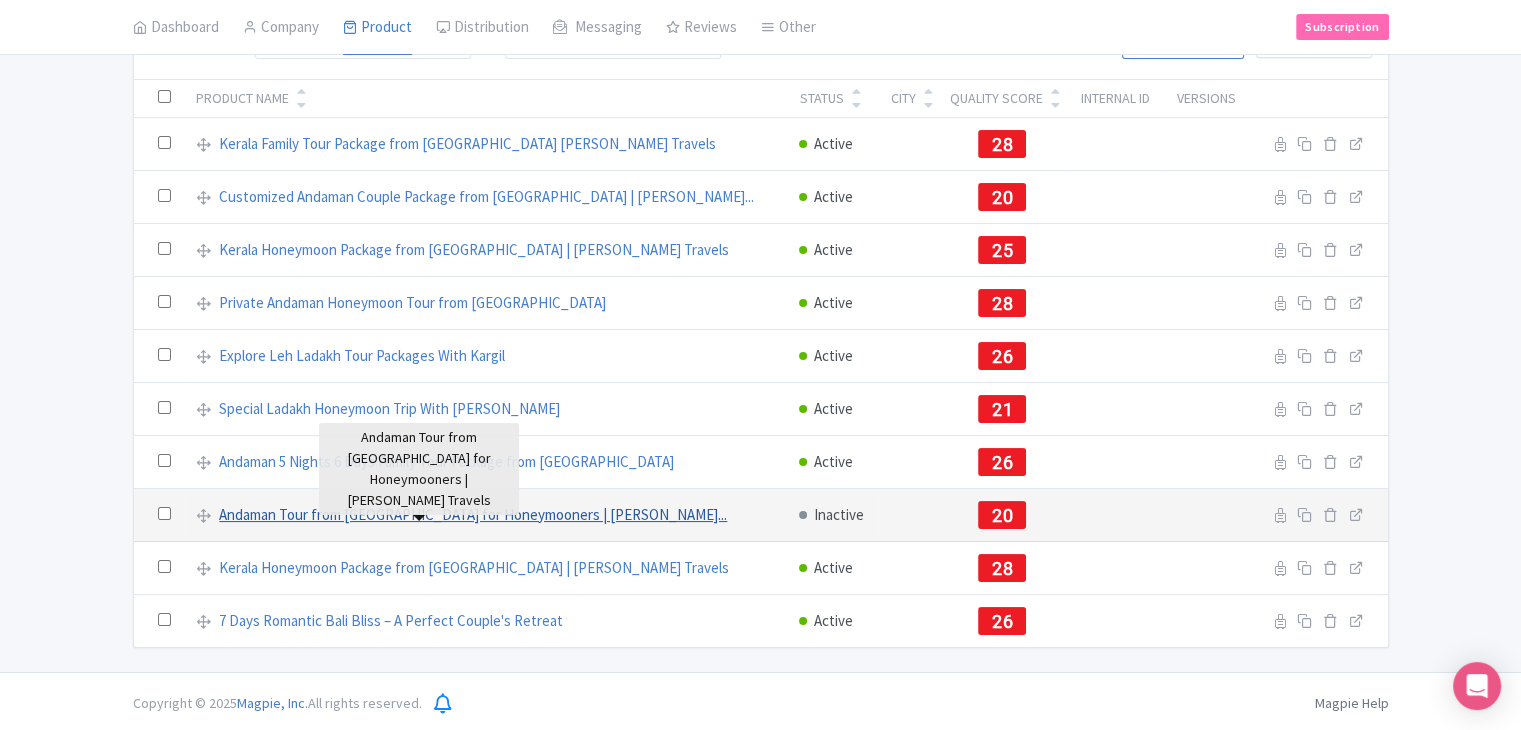 click on "Andaman Tour from [GEOGRAPHIC_DATA] for Honeymooners | [PERSON_NAME]..." at bounding box center [473, 515] 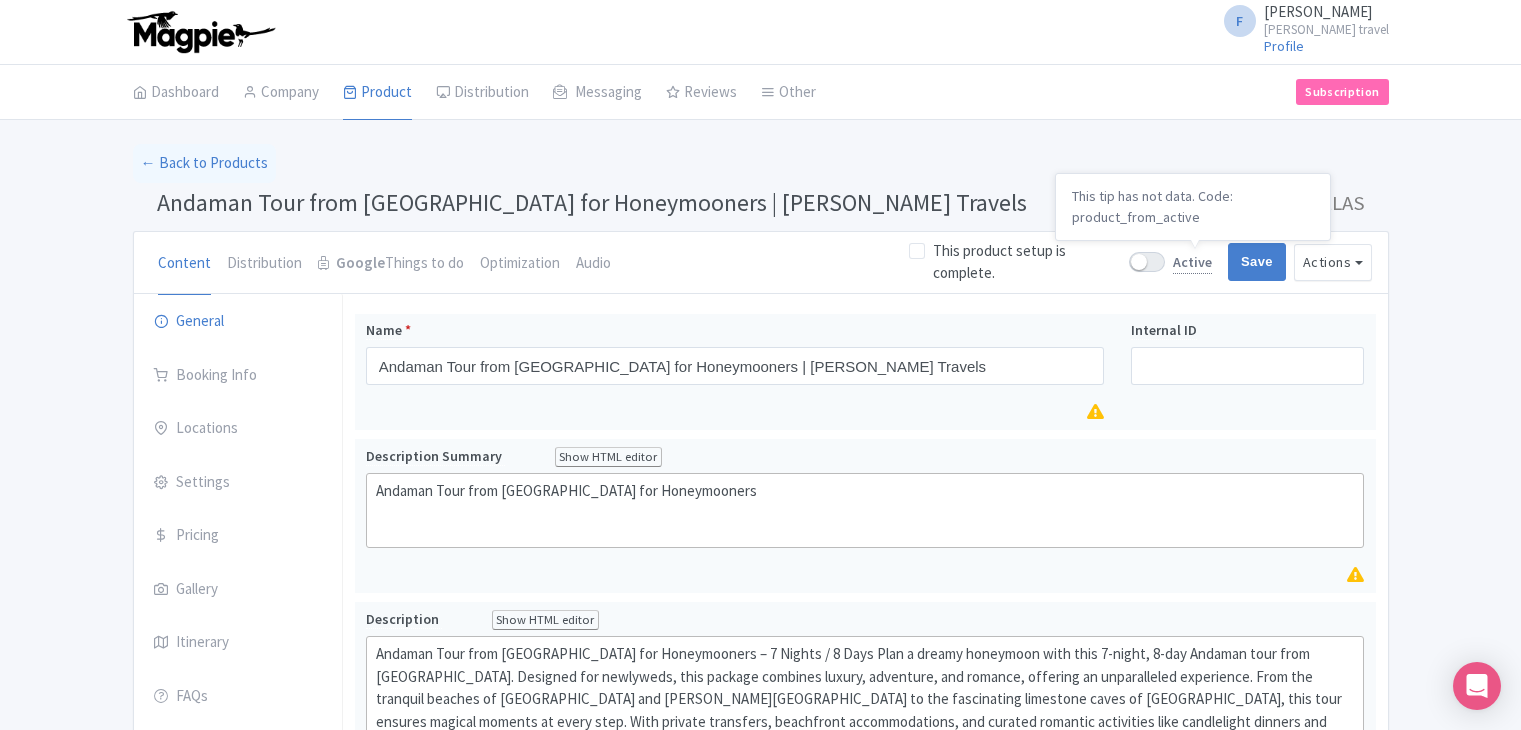 scroll, scrollTop: 0, scrollLeft: 0, axis: both 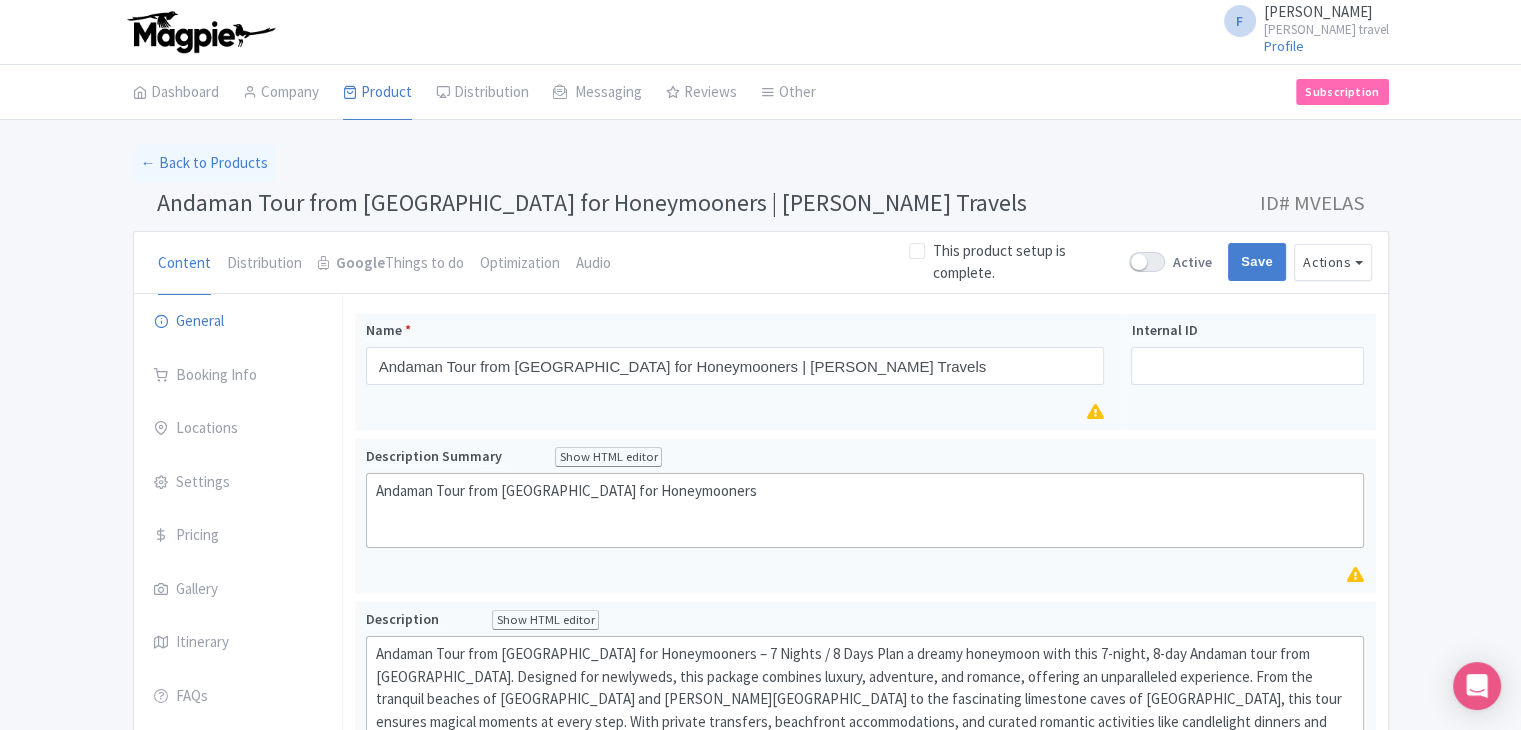 click at bounding box center [1147, 262] 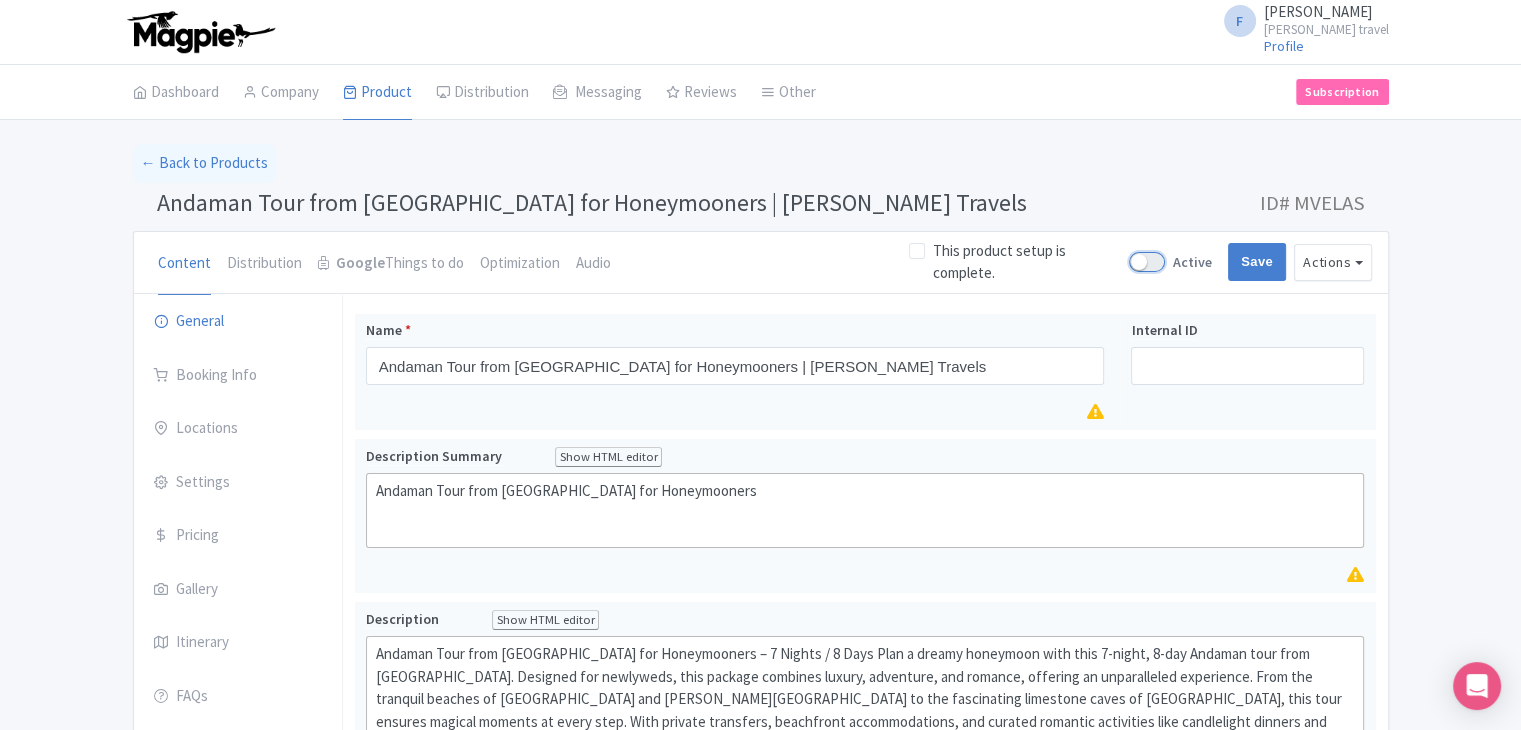 click on "Active" at bounding box center (1135, 262) 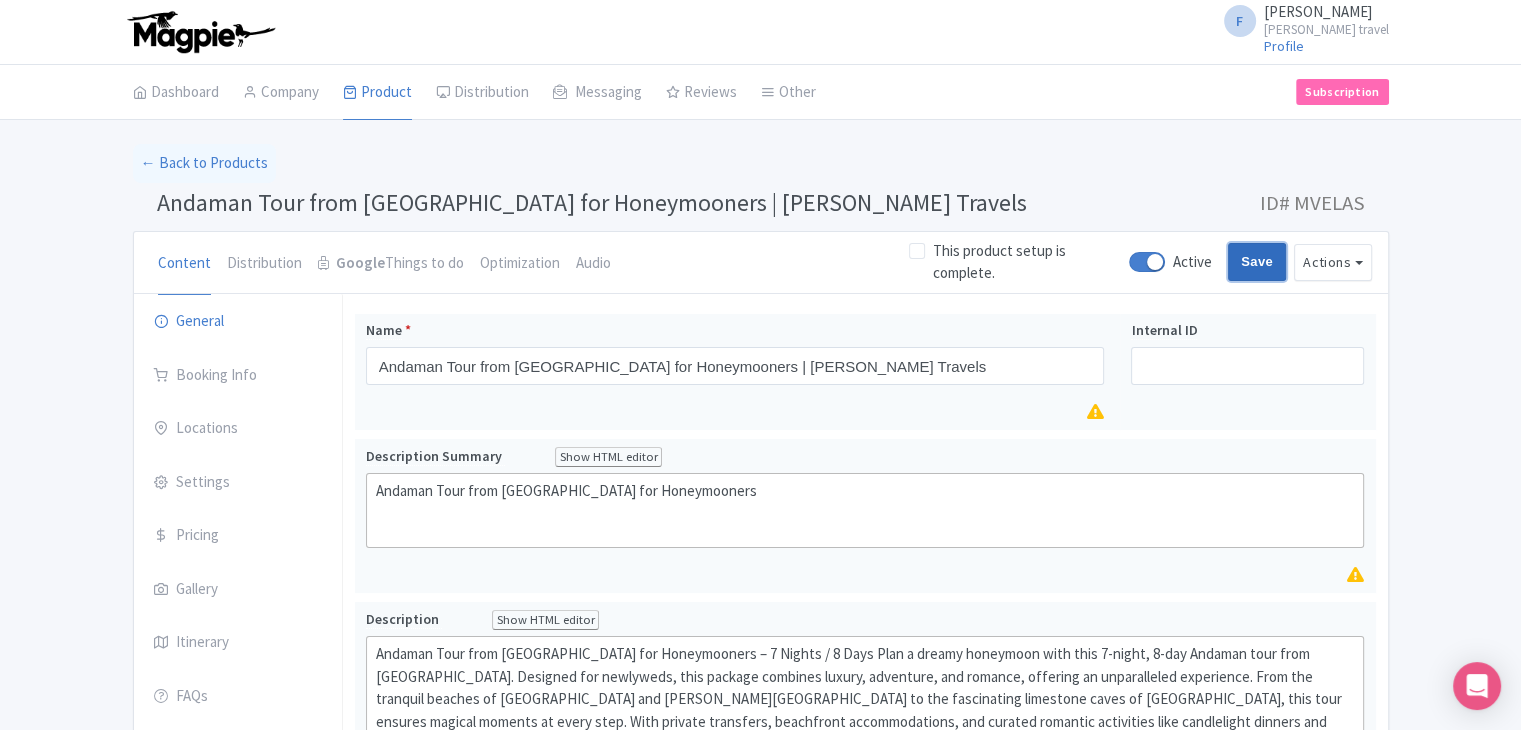 click on "Save" at bounding box center [1257, 262] 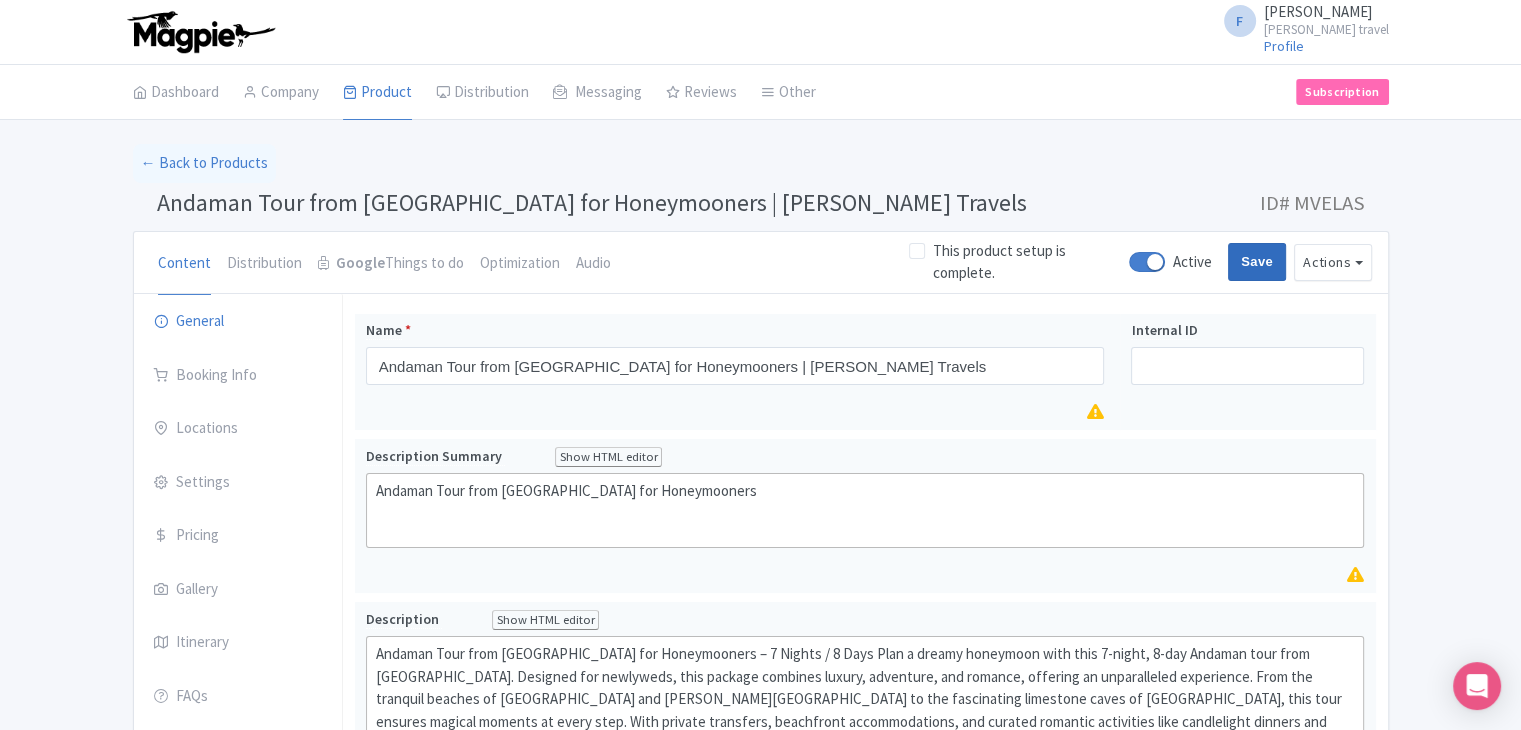 type on "Saving..." 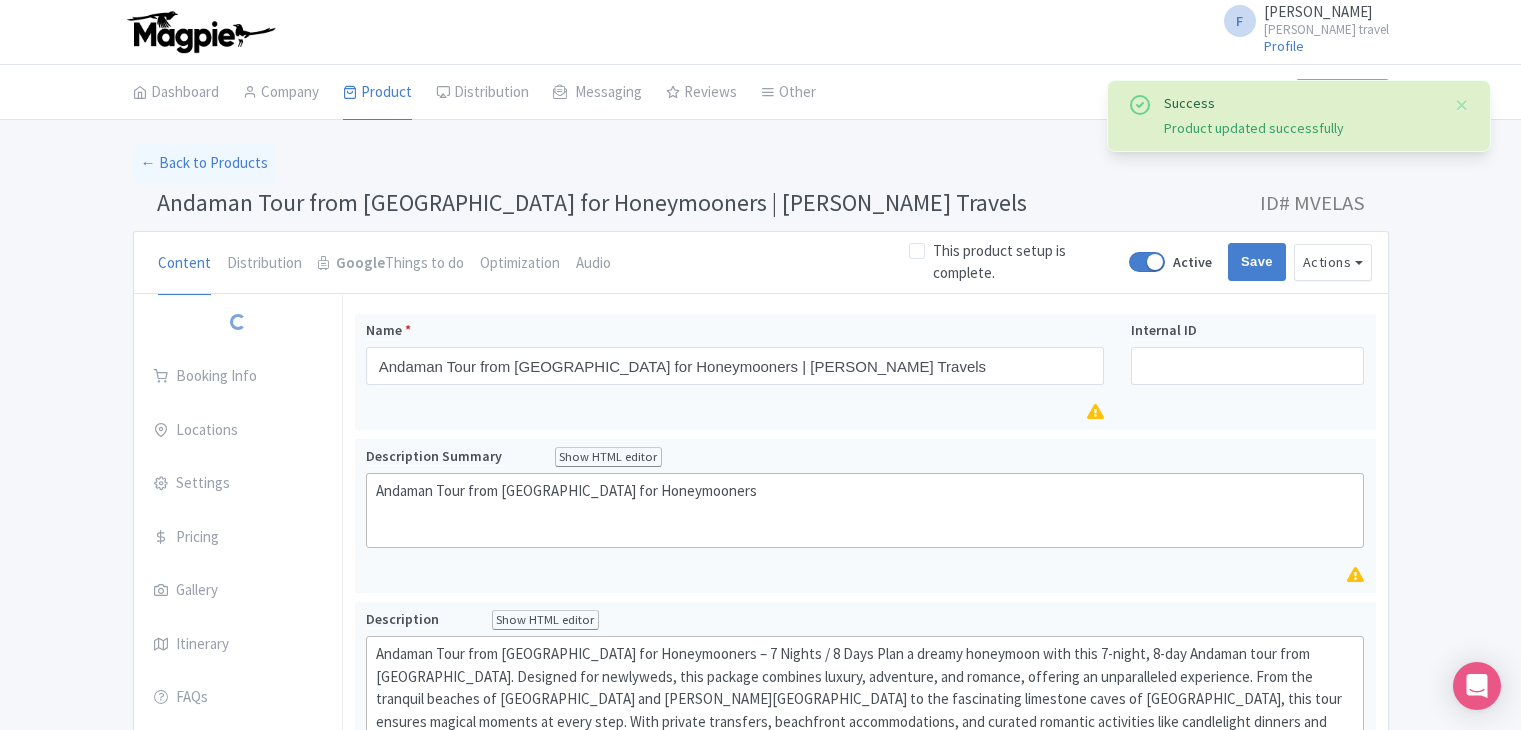 scroll, scrollTop: 312, scrollLeft: 0, axis: vertical 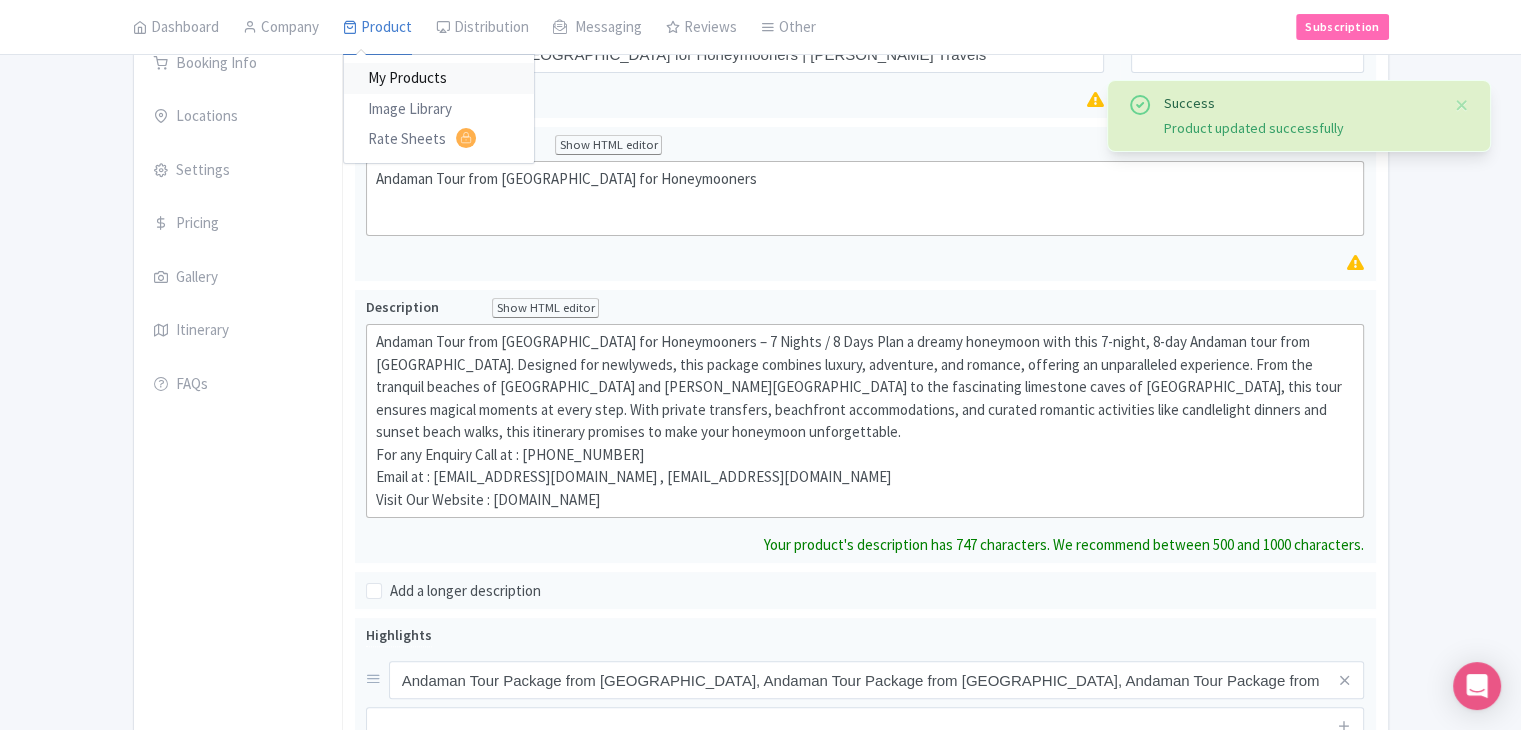 click on "My Products" at bounding box center (439, 79) 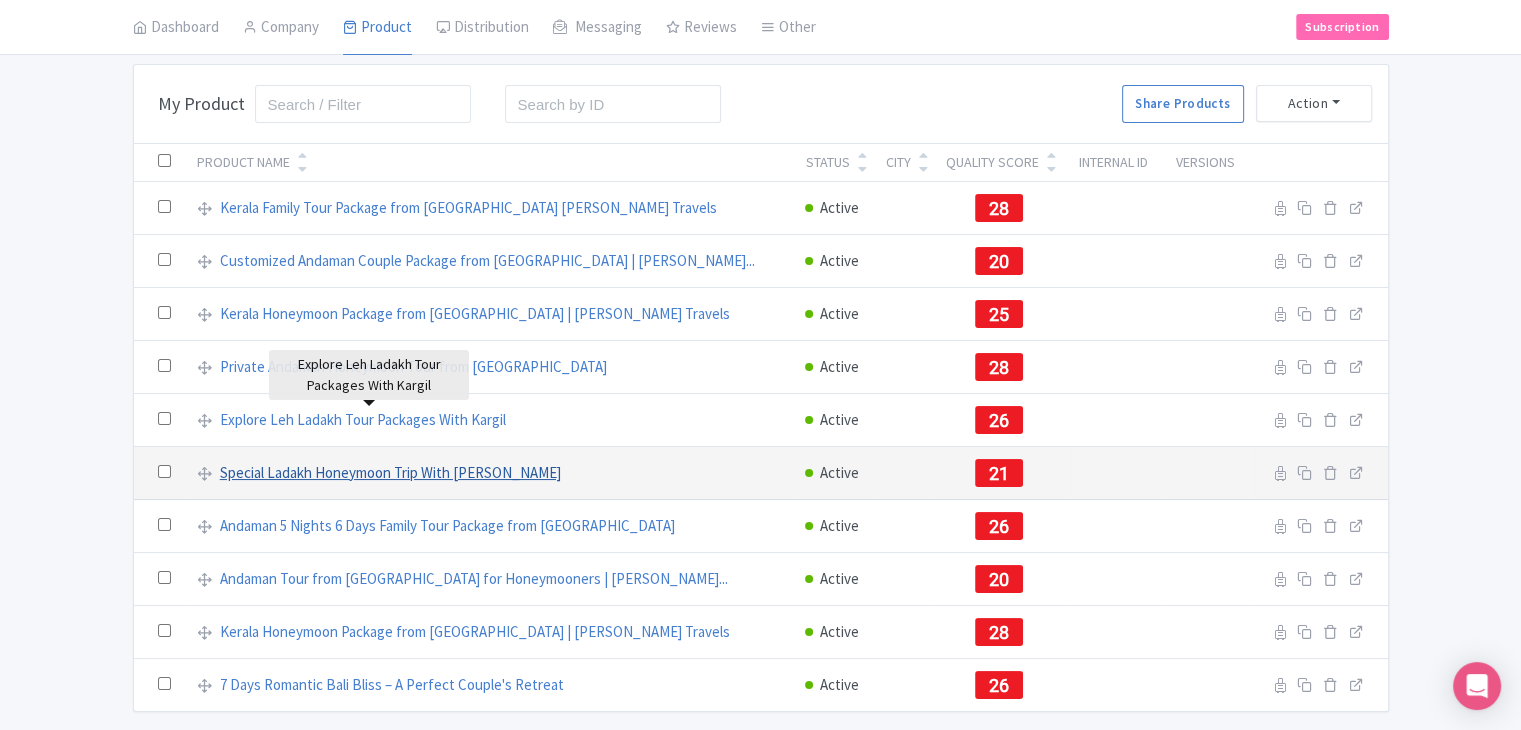 scroll, scrollTop: 144, scrollLeft: 0, axis: vertical 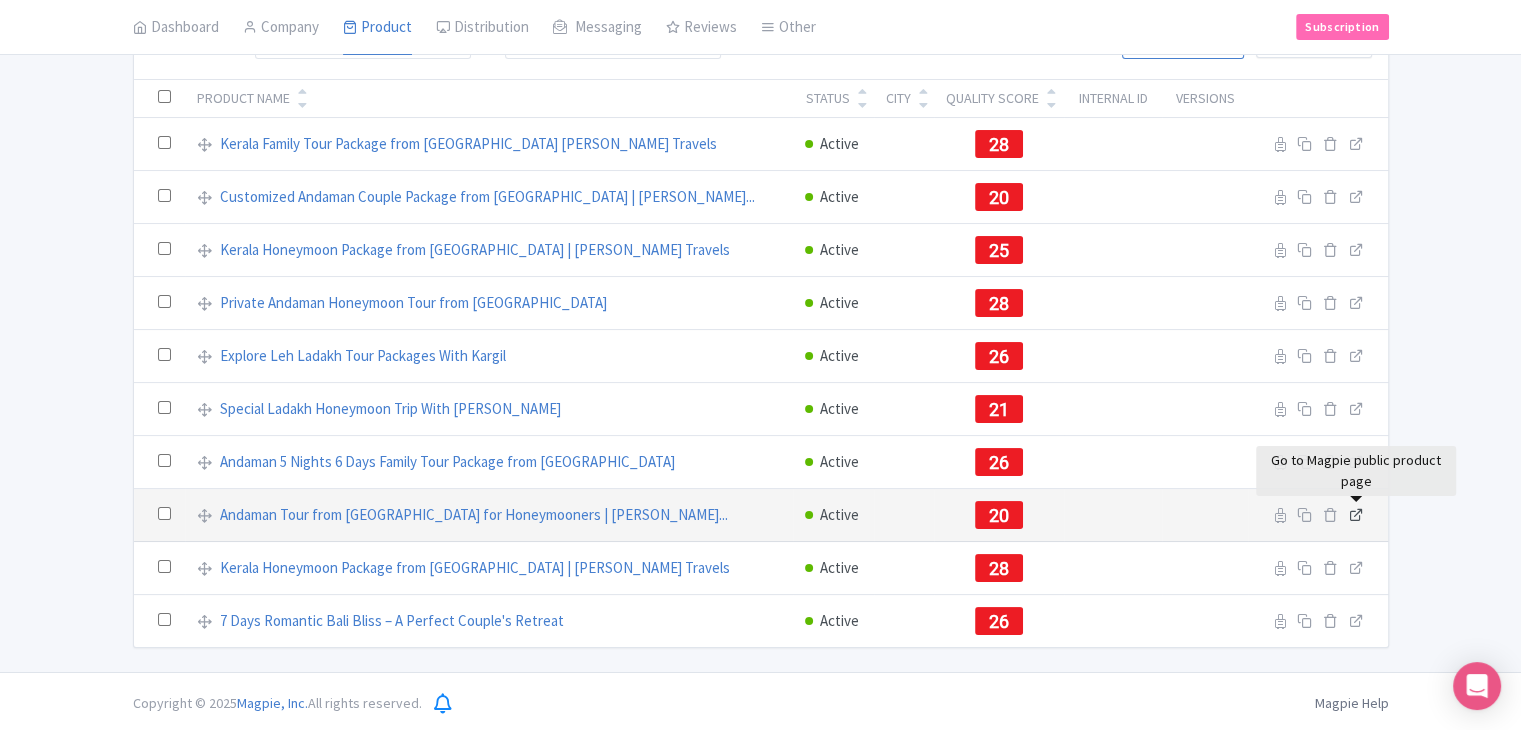 click at bounding box center (1356, 514) 